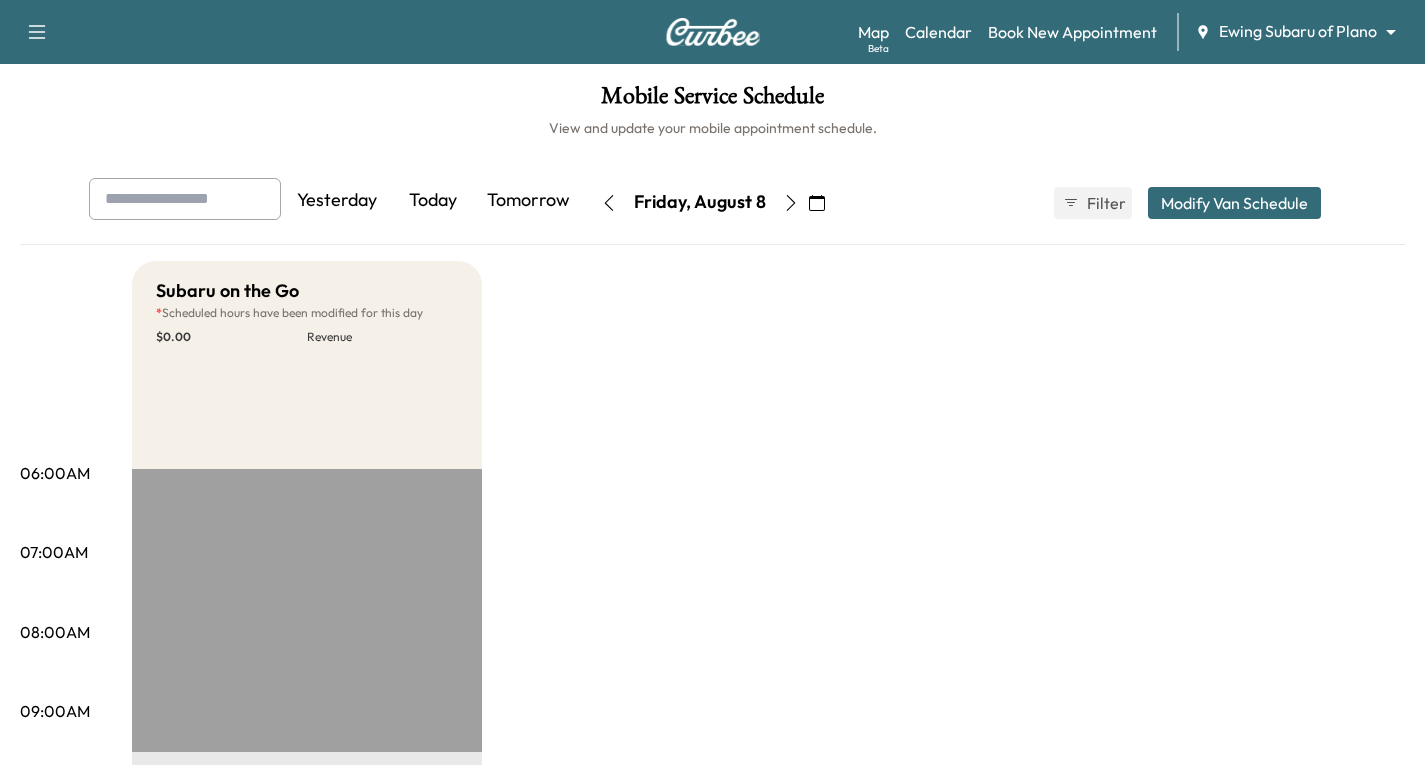 scroll, scrollTop: 0, scrollLeft: 0, axis: both 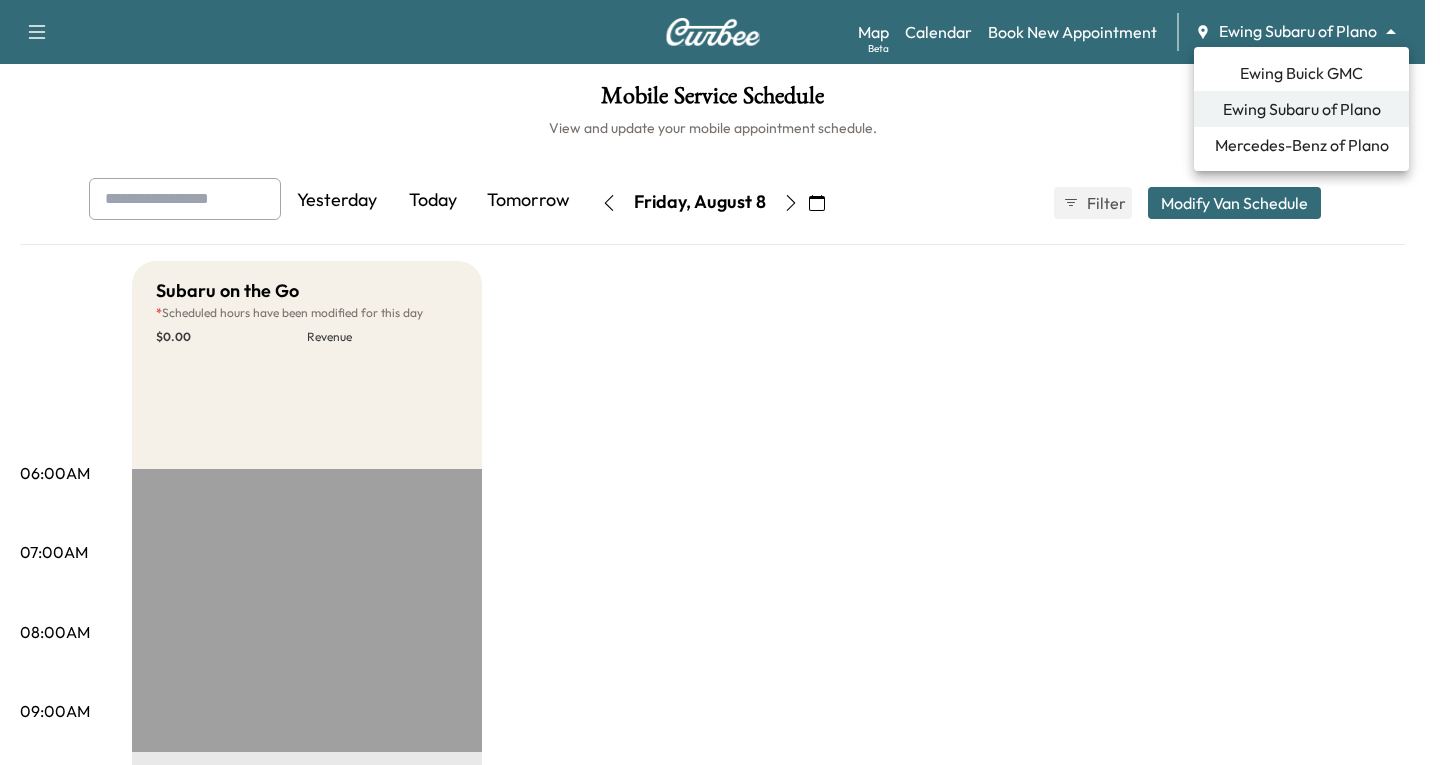 click on "Last Modified by [FIRST] [LAST] @ 9:24 AM on July 29, 2025" at bounding box center (720, 382) 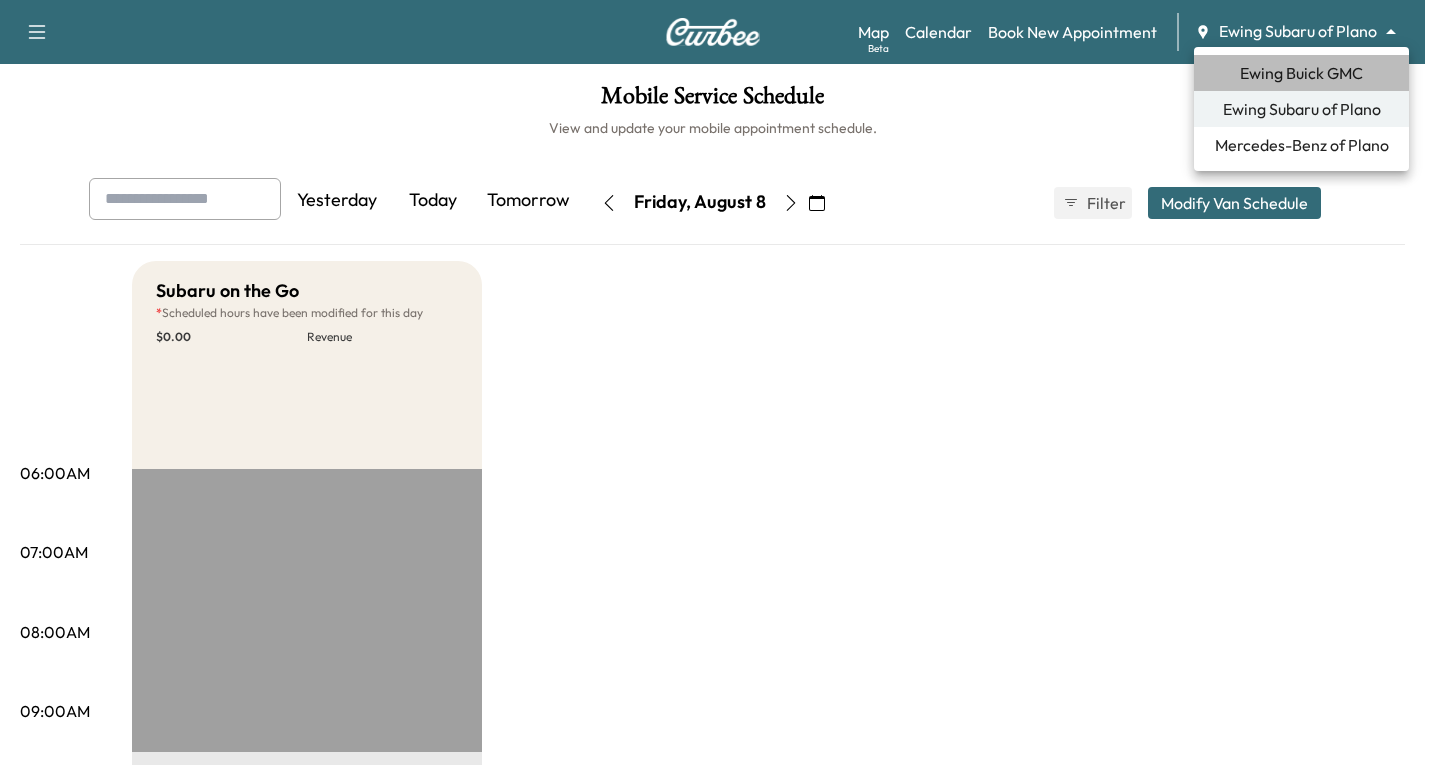 click on "Ewing Buick GMC" at bounding box center [1301, 73] 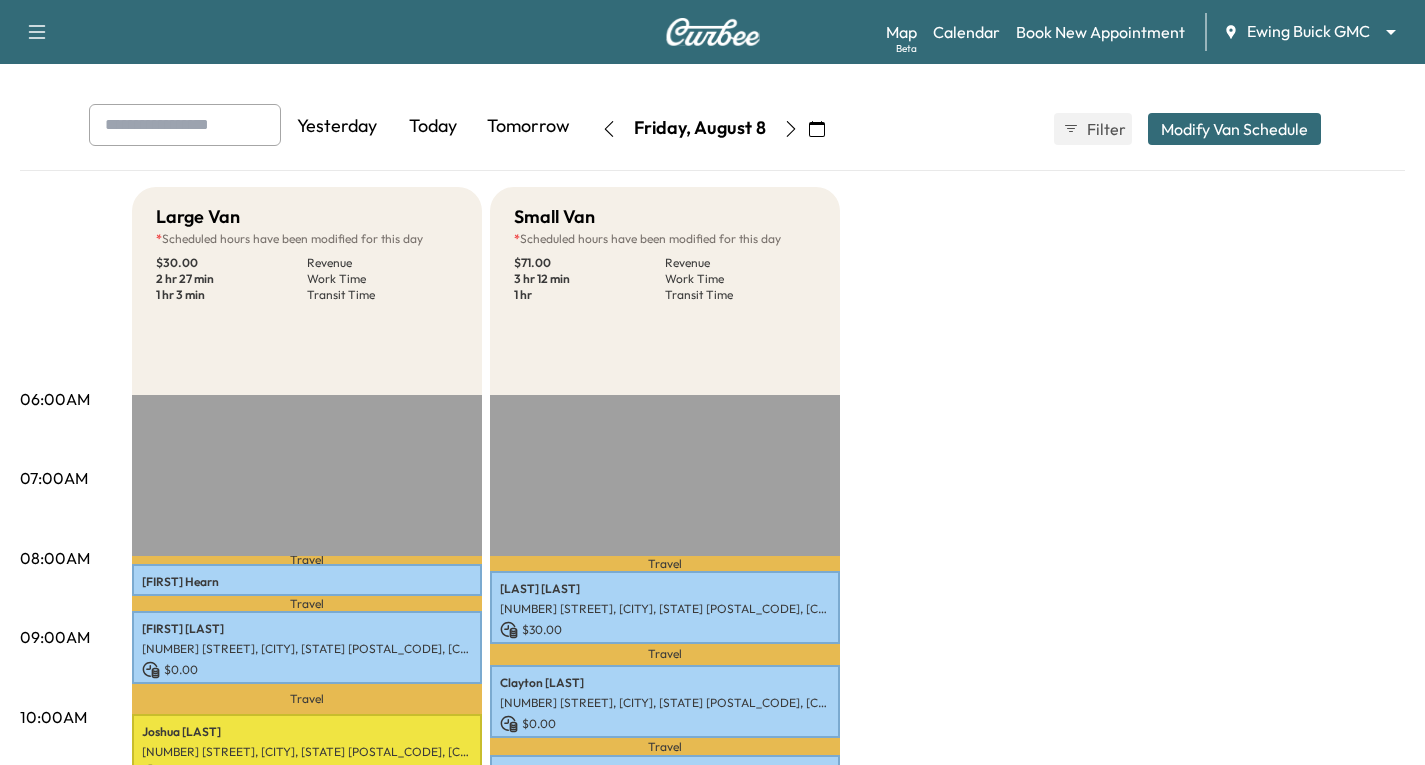 scroll, scrollTop: 0, scrollLeft: 0, axis: both 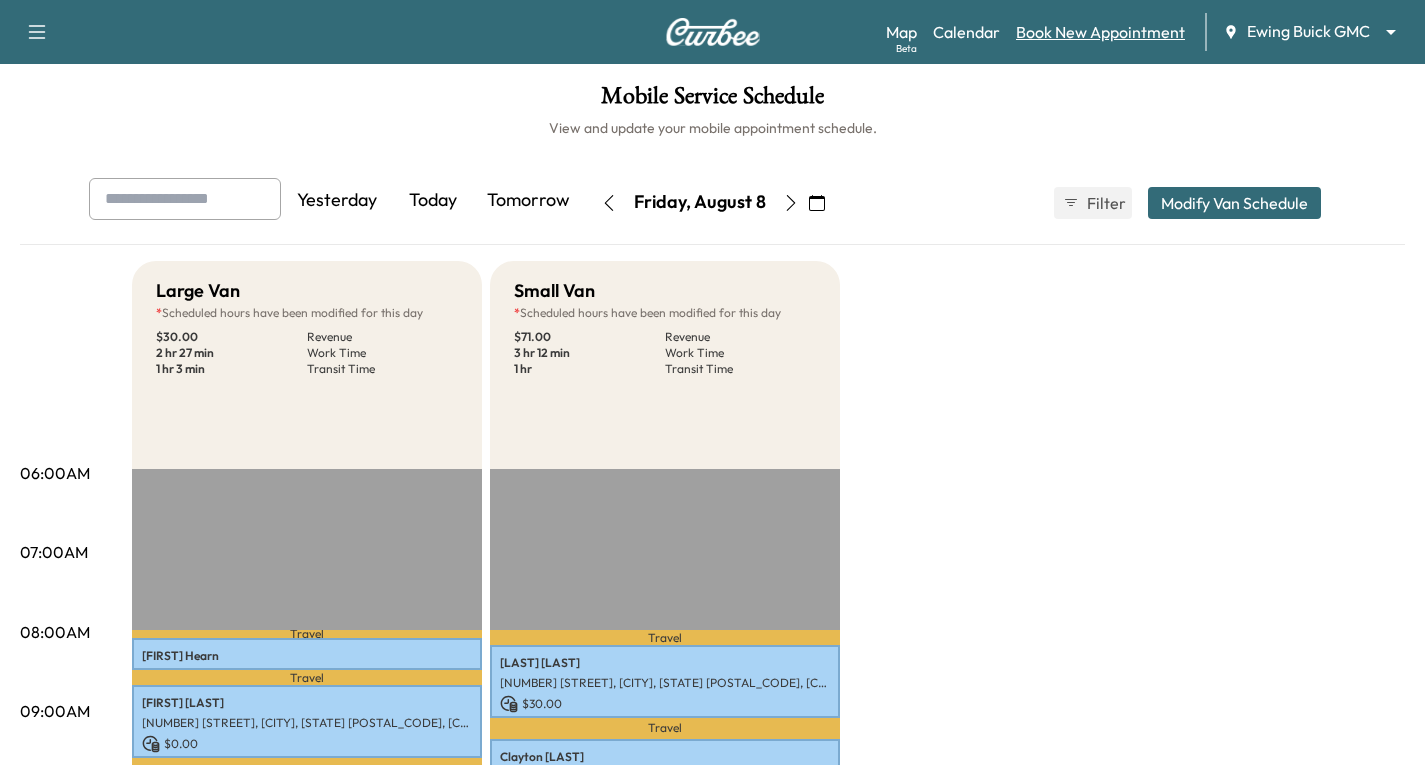 click on "Book New Appointment" at bounding box center [1100, 32] 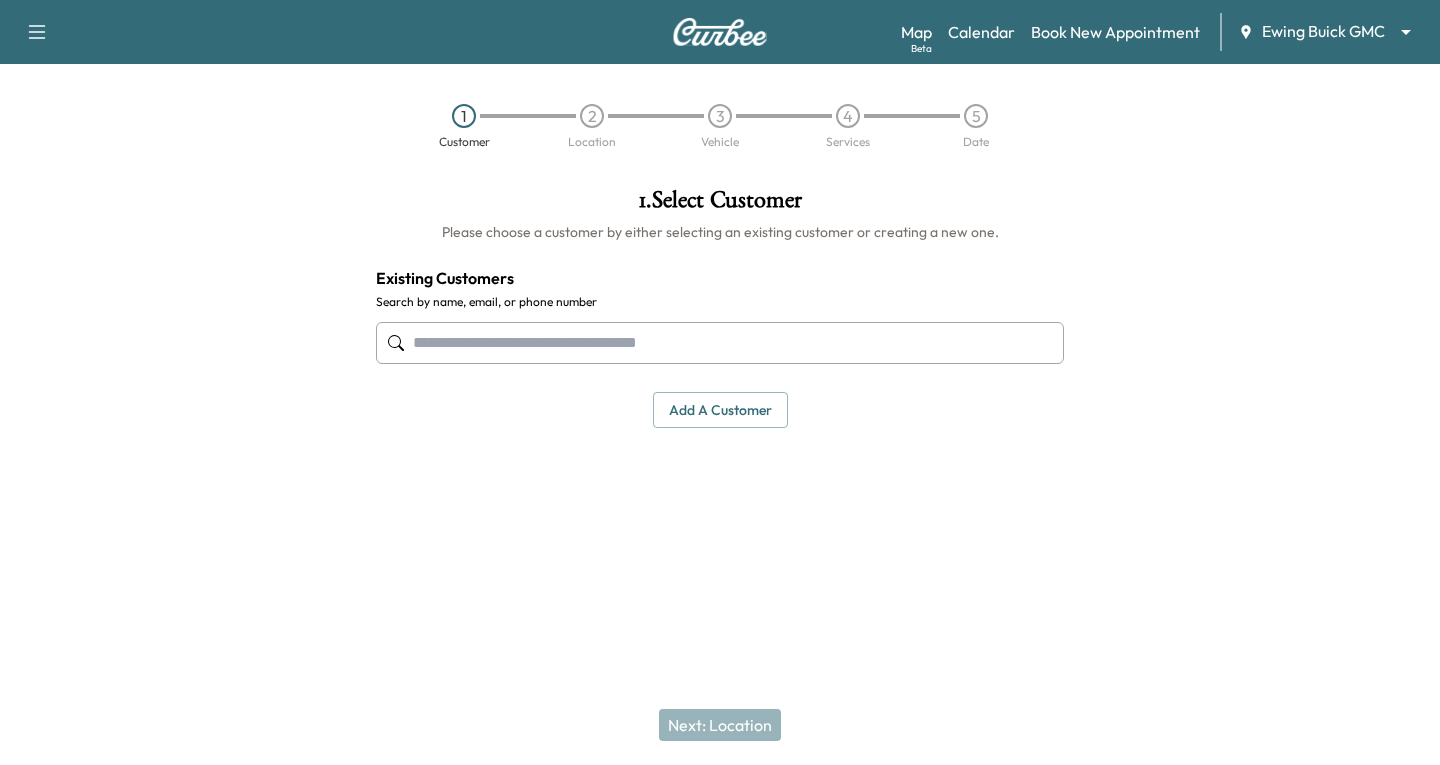 click on "Add a customer" at bounding box center [720, 410] 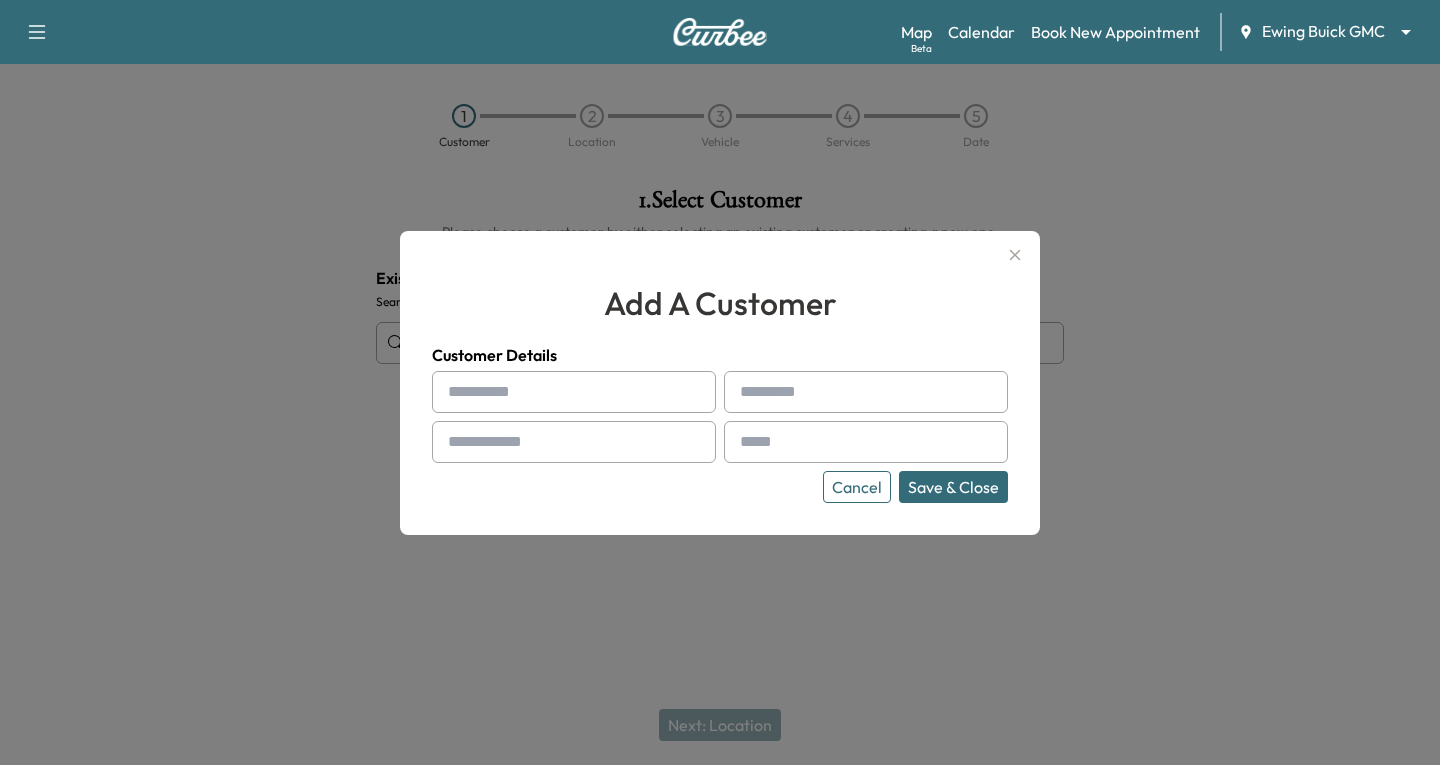 click at bounding box center [452, 392] 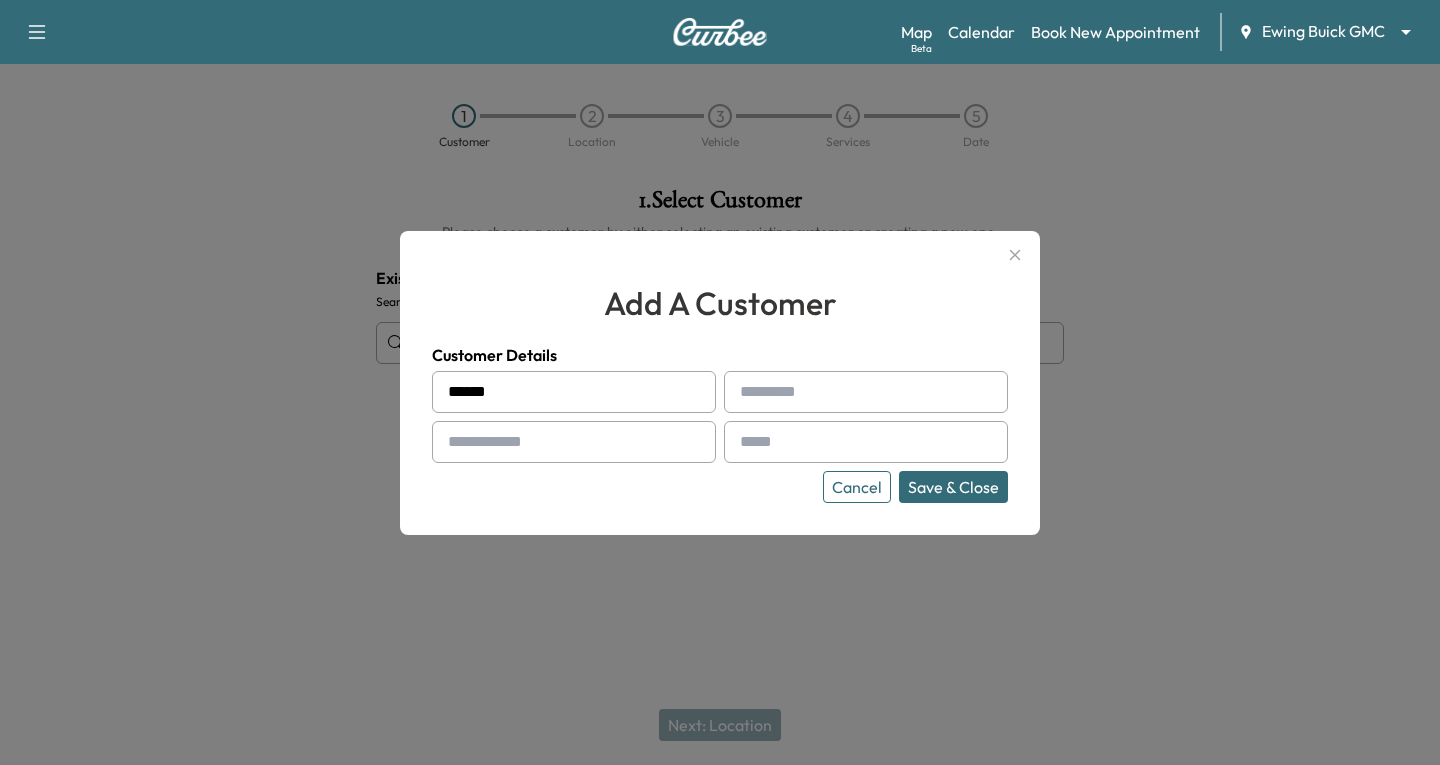 type on "*****" 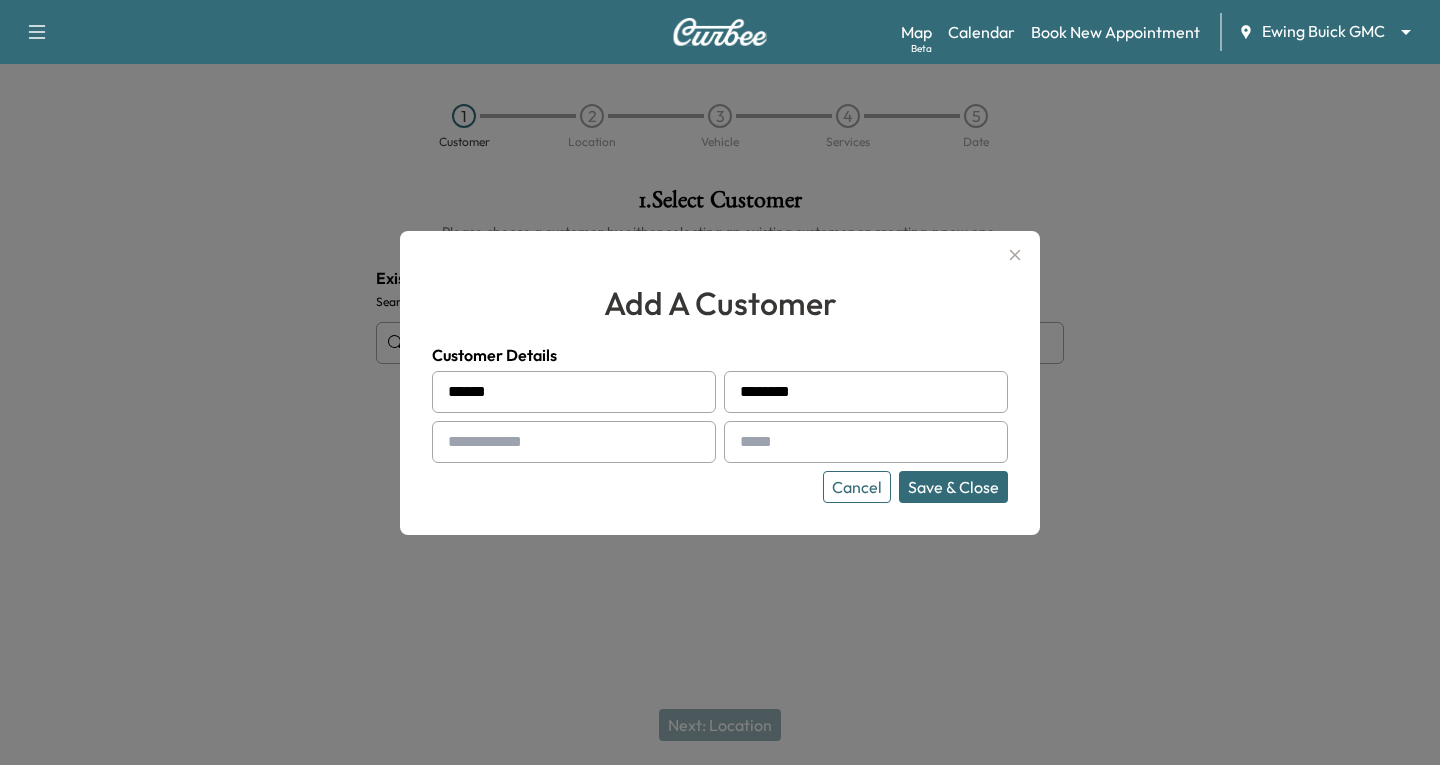 type on "********" 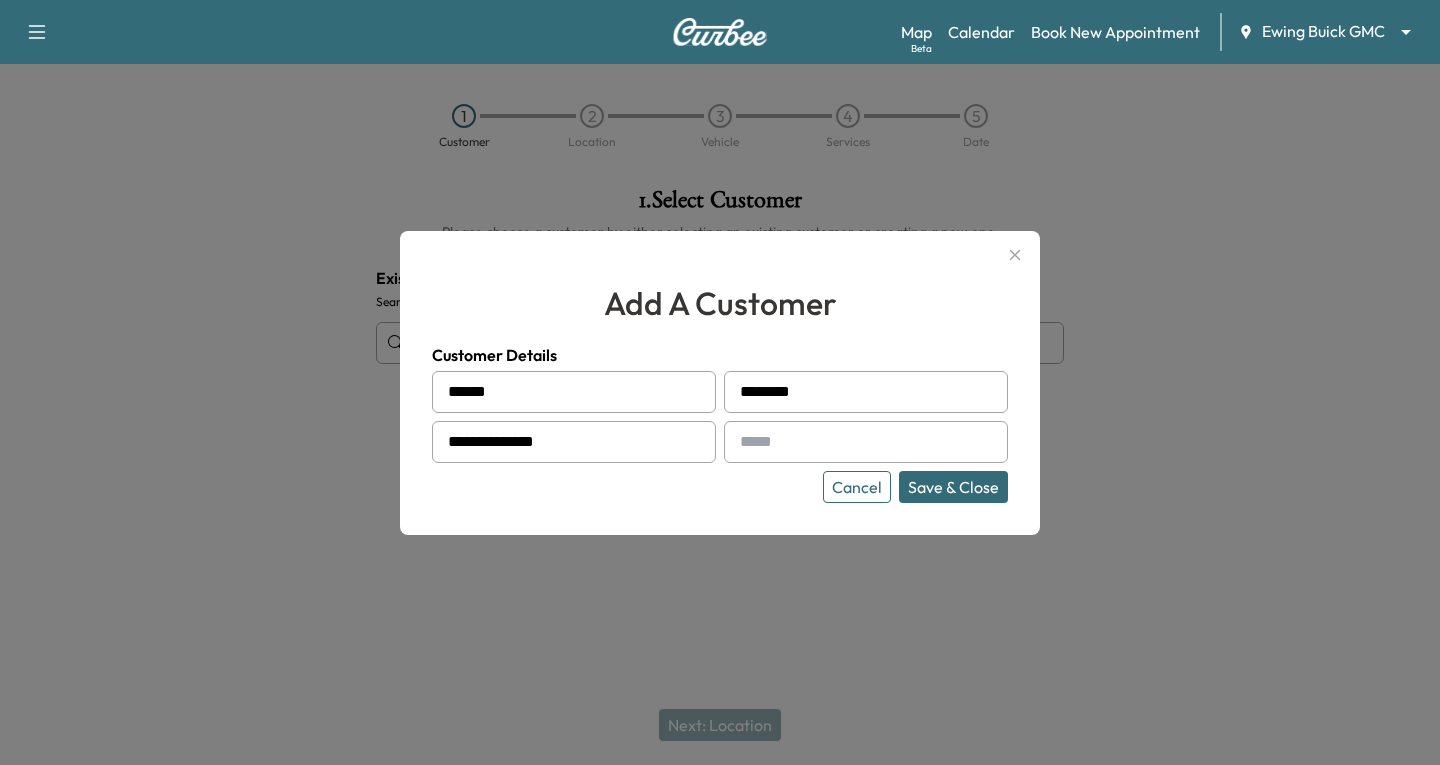 type on "**********" 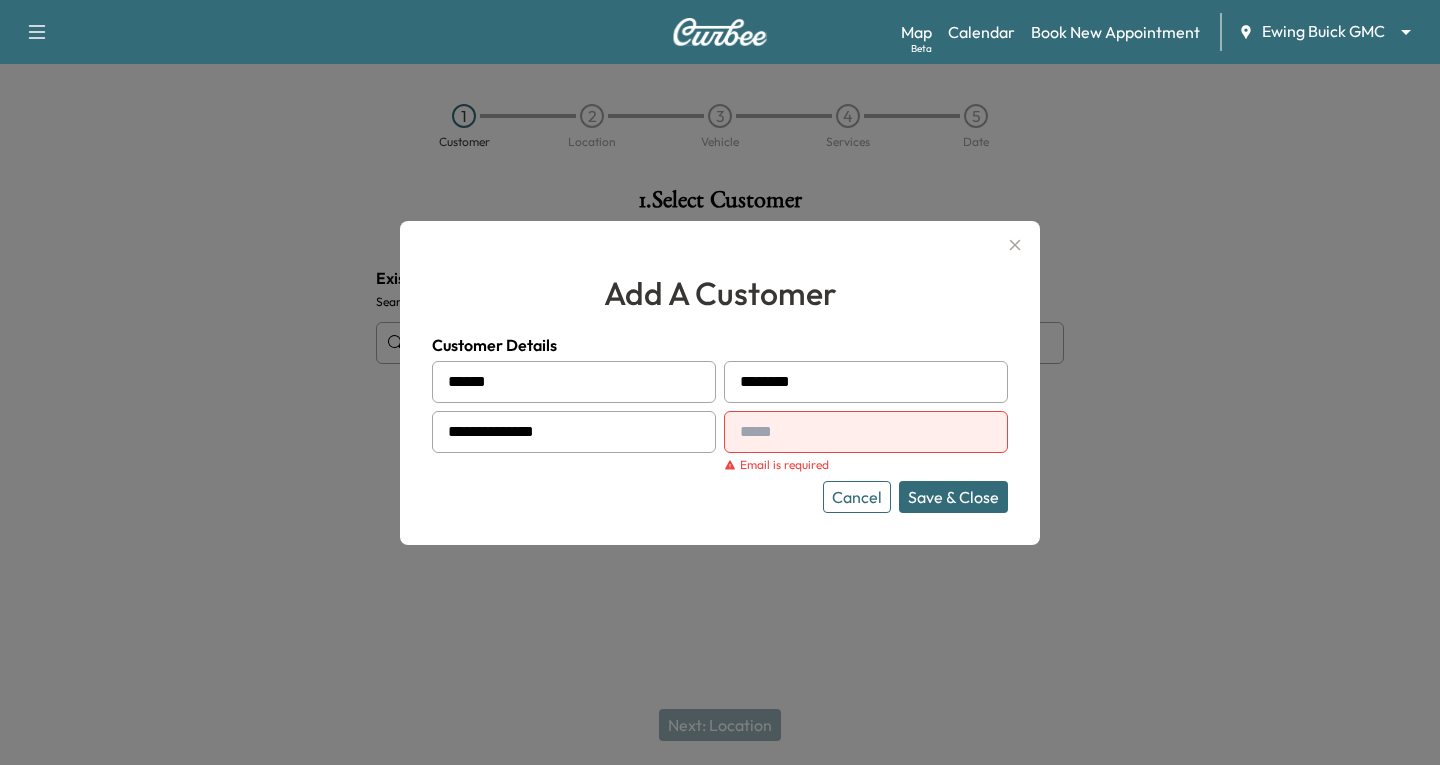 click at bounding box center [866, 432] 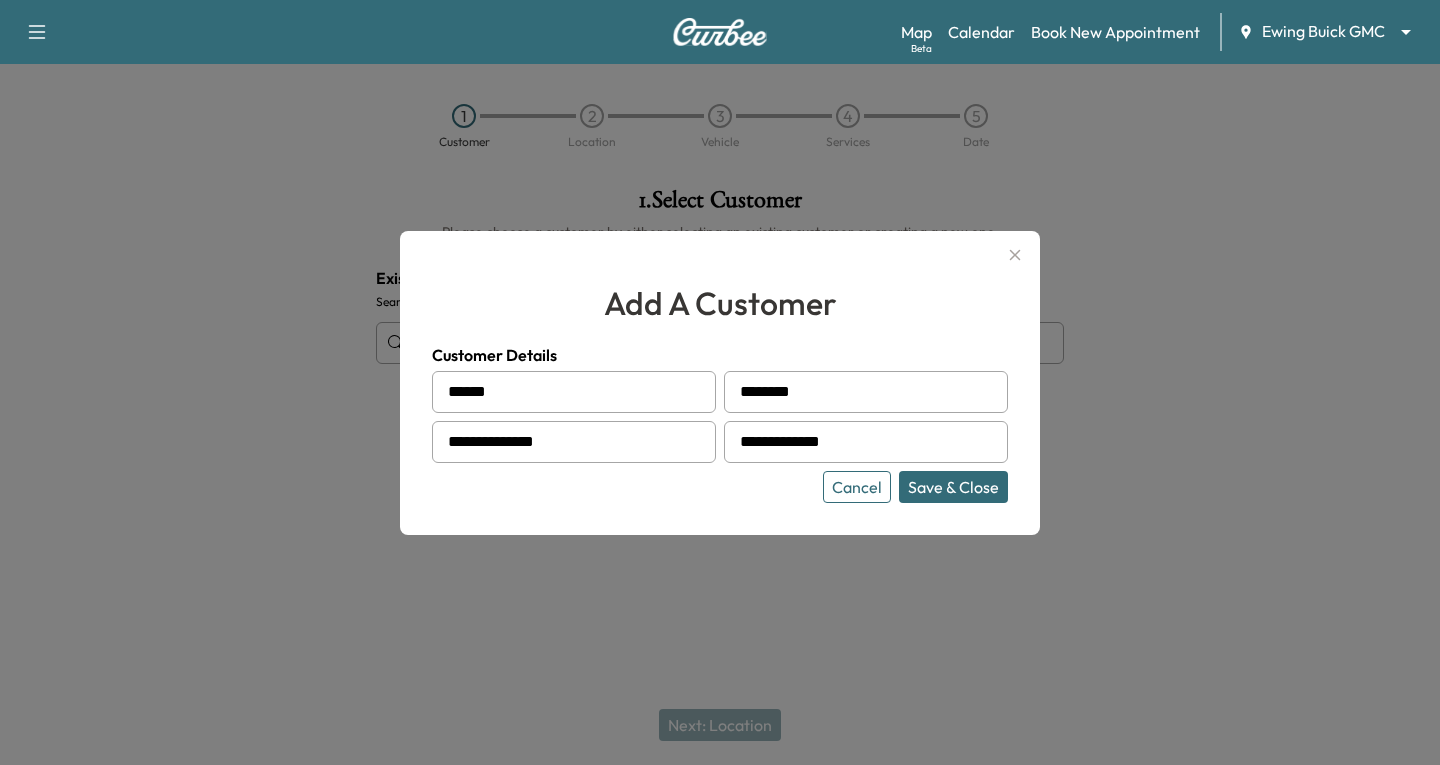 click on "Save & Close" at bounding box center [953, 487] 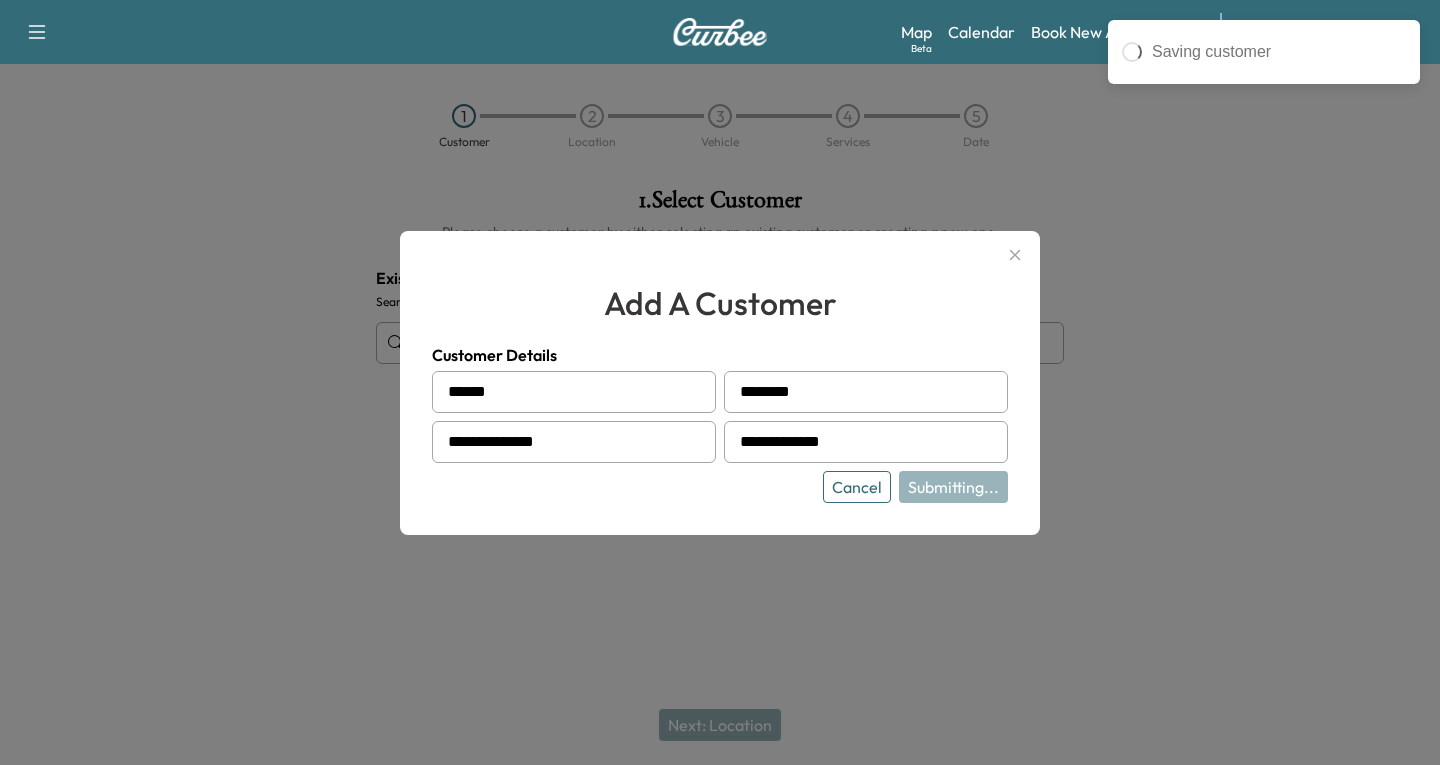type on "**********" 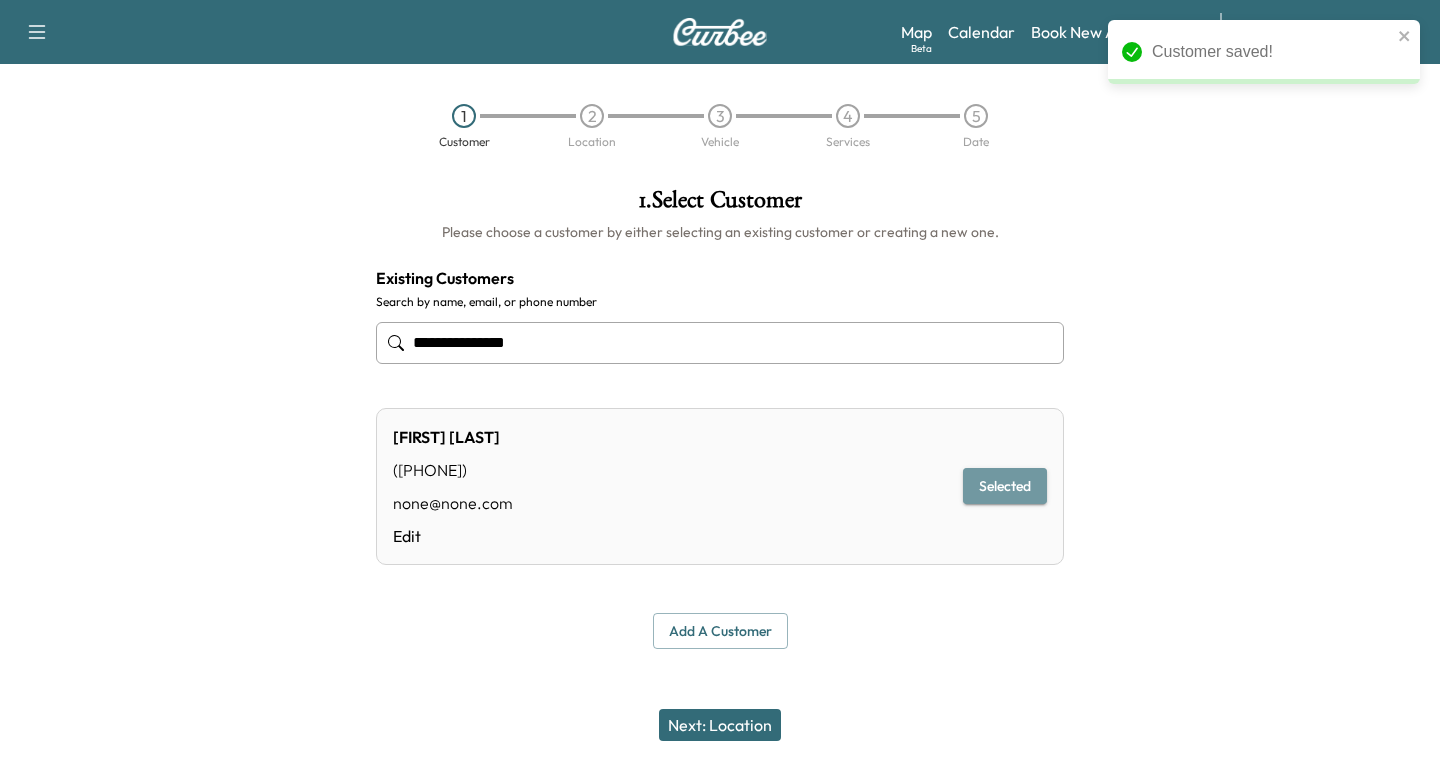 click on "Selected" at bounding box center [1005, 486] 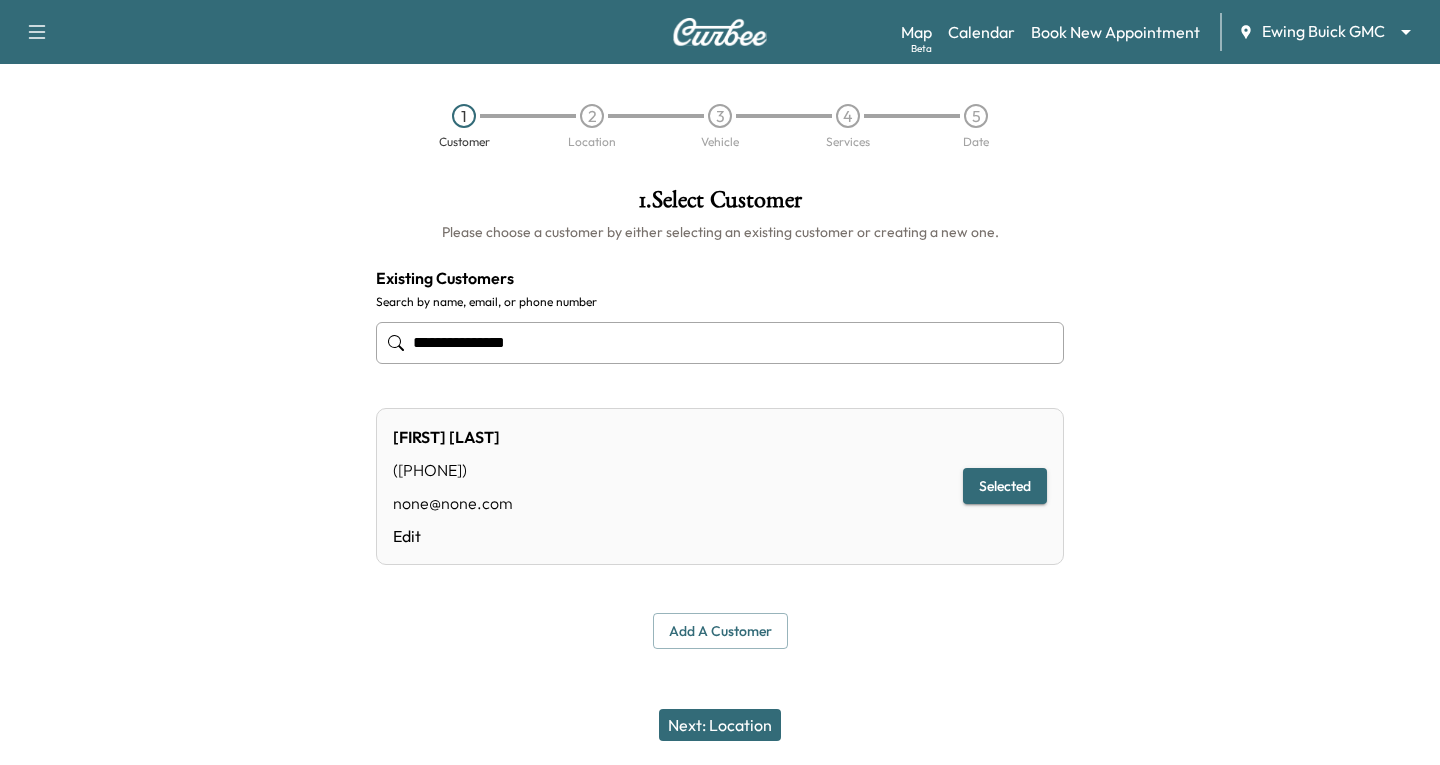 click on "Next: Location" at bounding box center [720, 725] 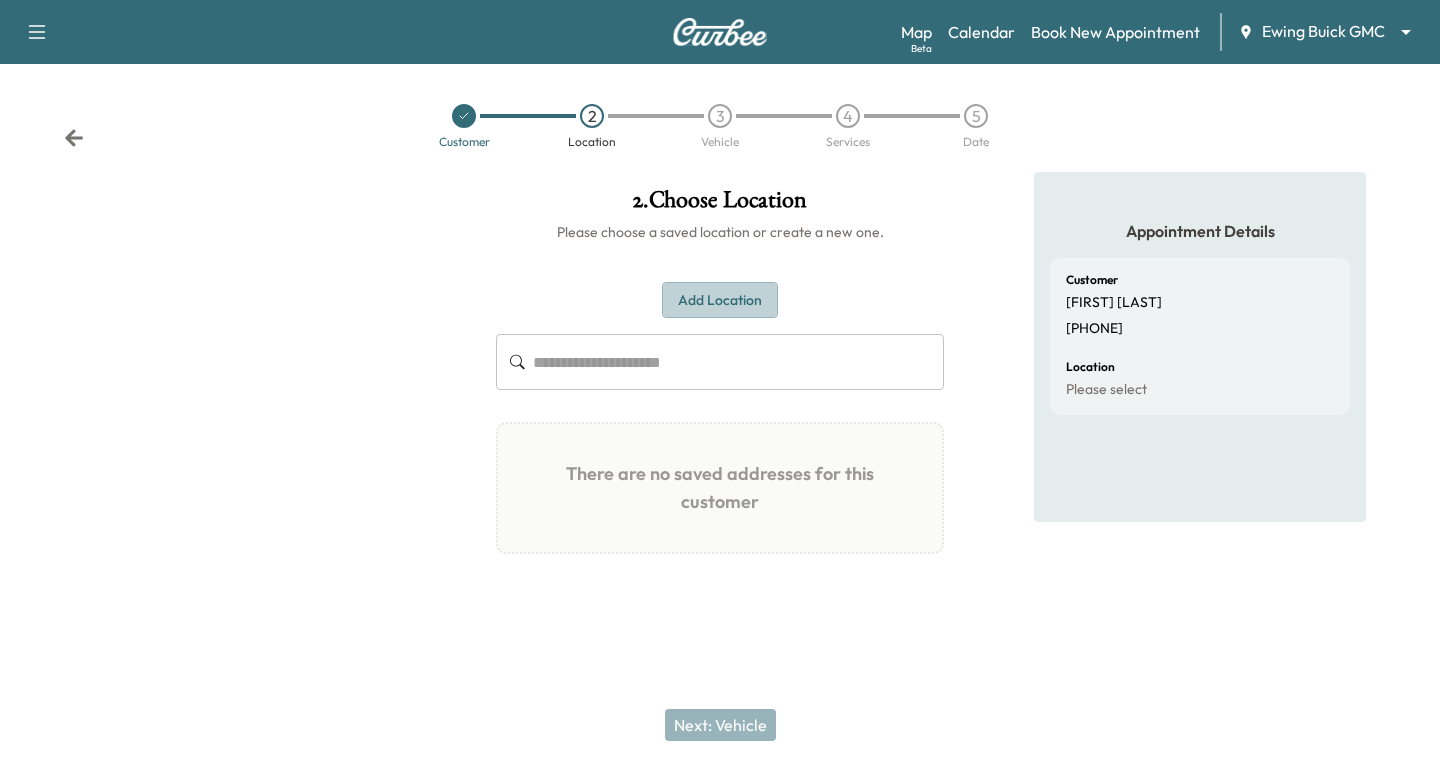 click on "Add Location" at bounding box center [720, 300] 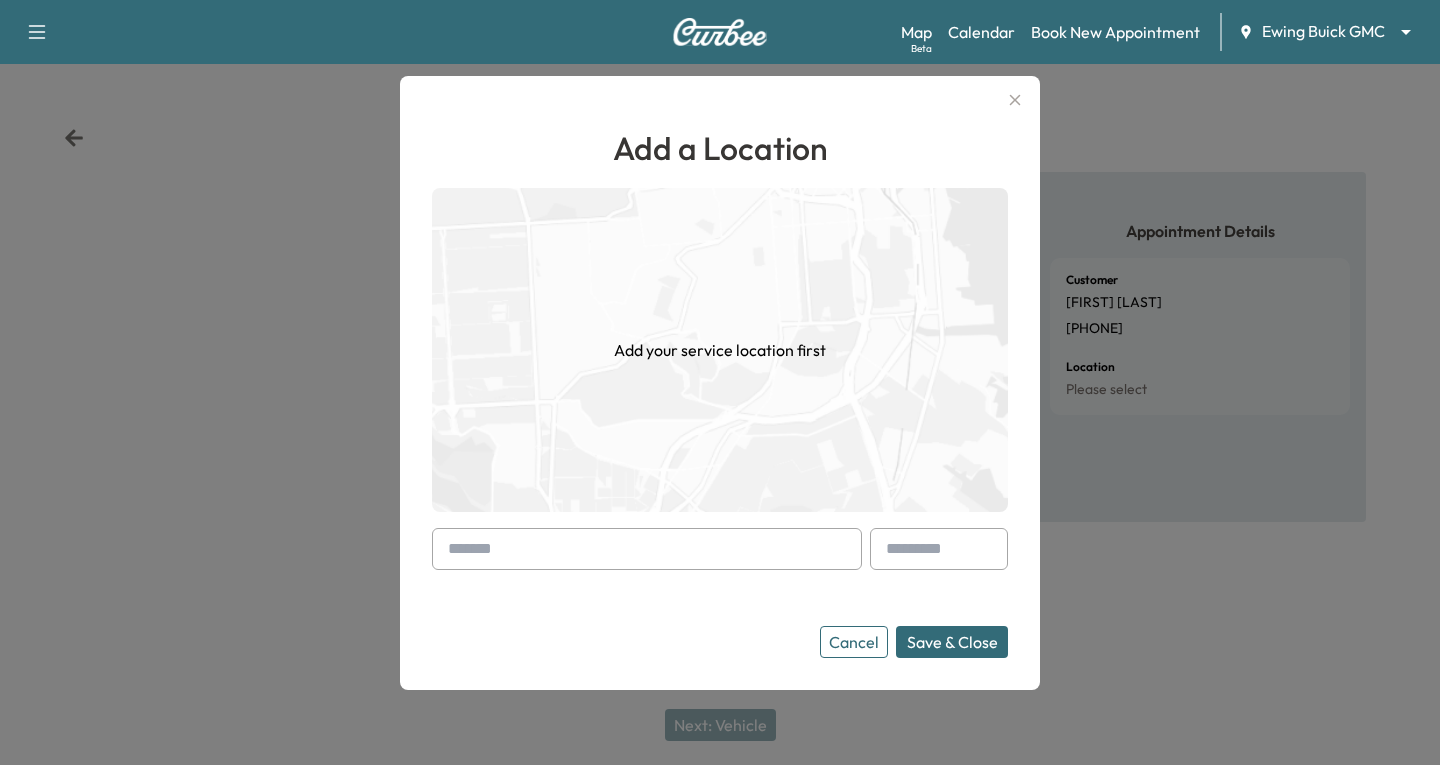 click at bounding box center [452, 549] 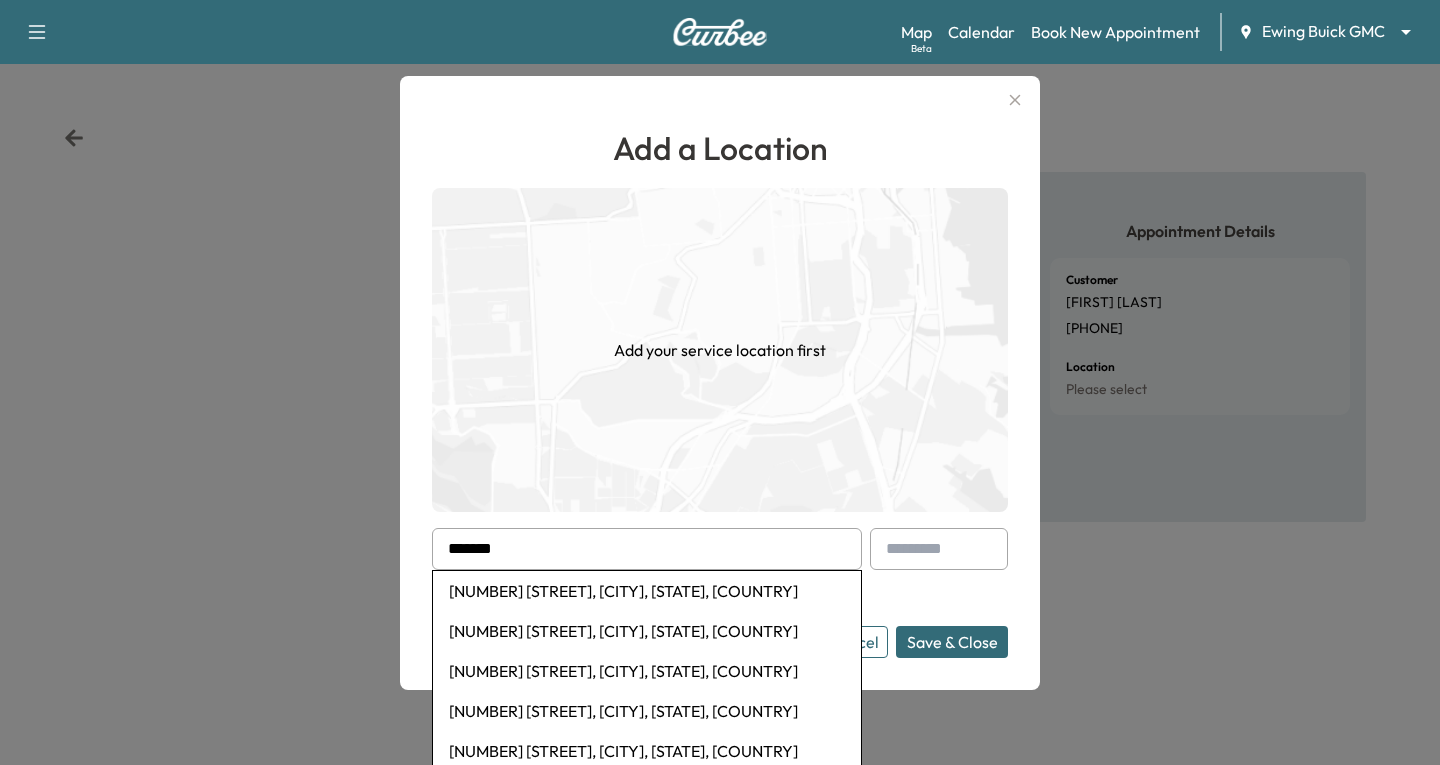 click on "[NUMBER] [STREET], [CITY], [STATE], [COUNTRY]" at bounding box center (647, 631) 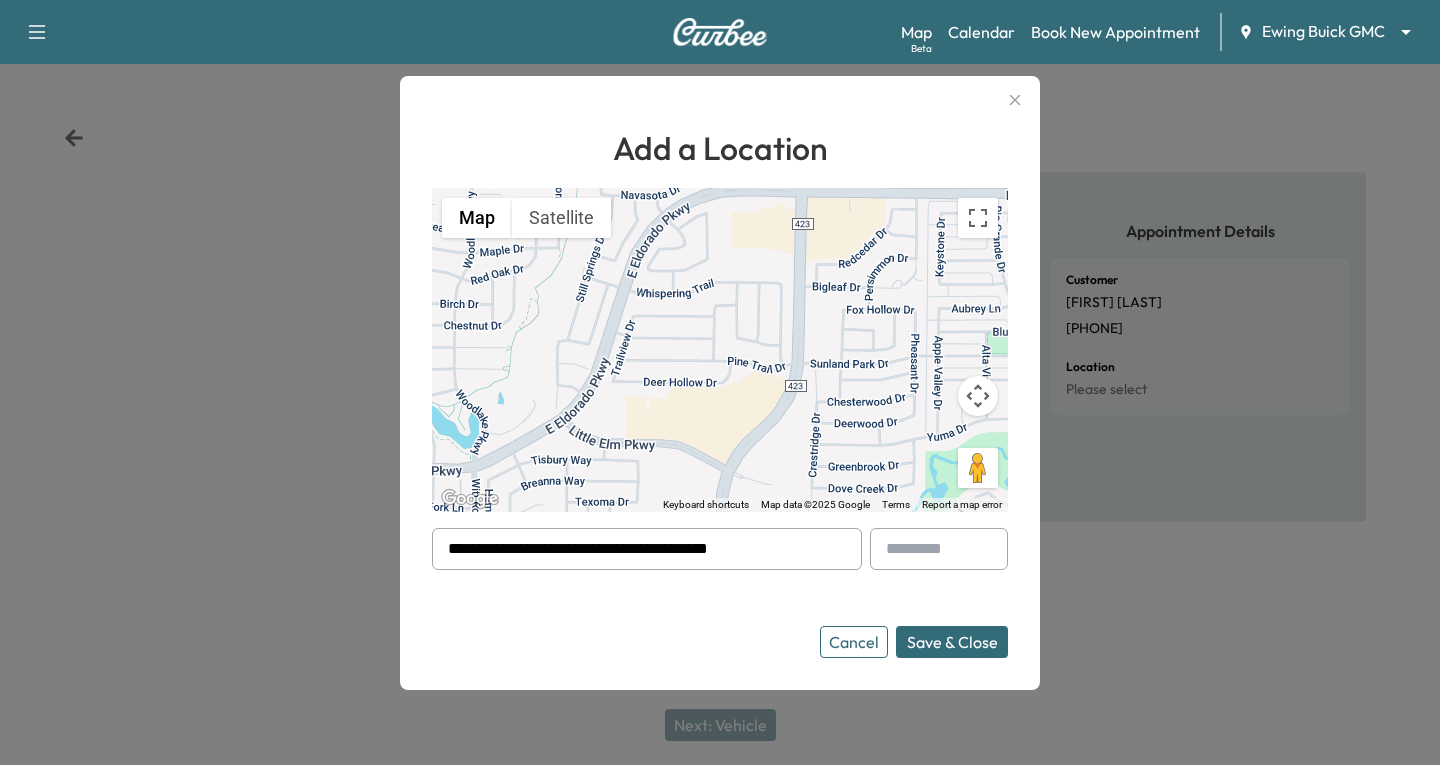 click on "Save & Close" at bounding box center (952, 642) 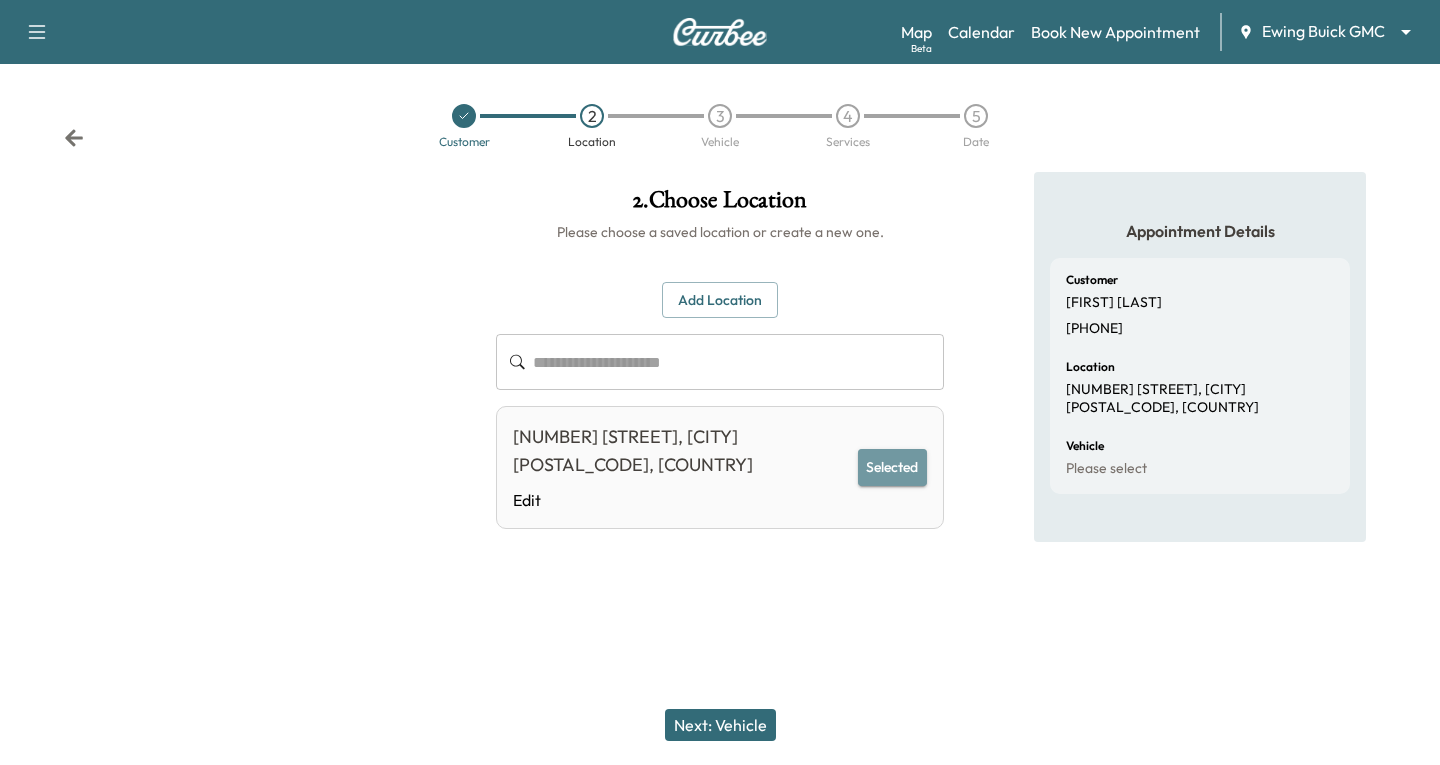 click on "Selected" at bounding box center (892, 467) 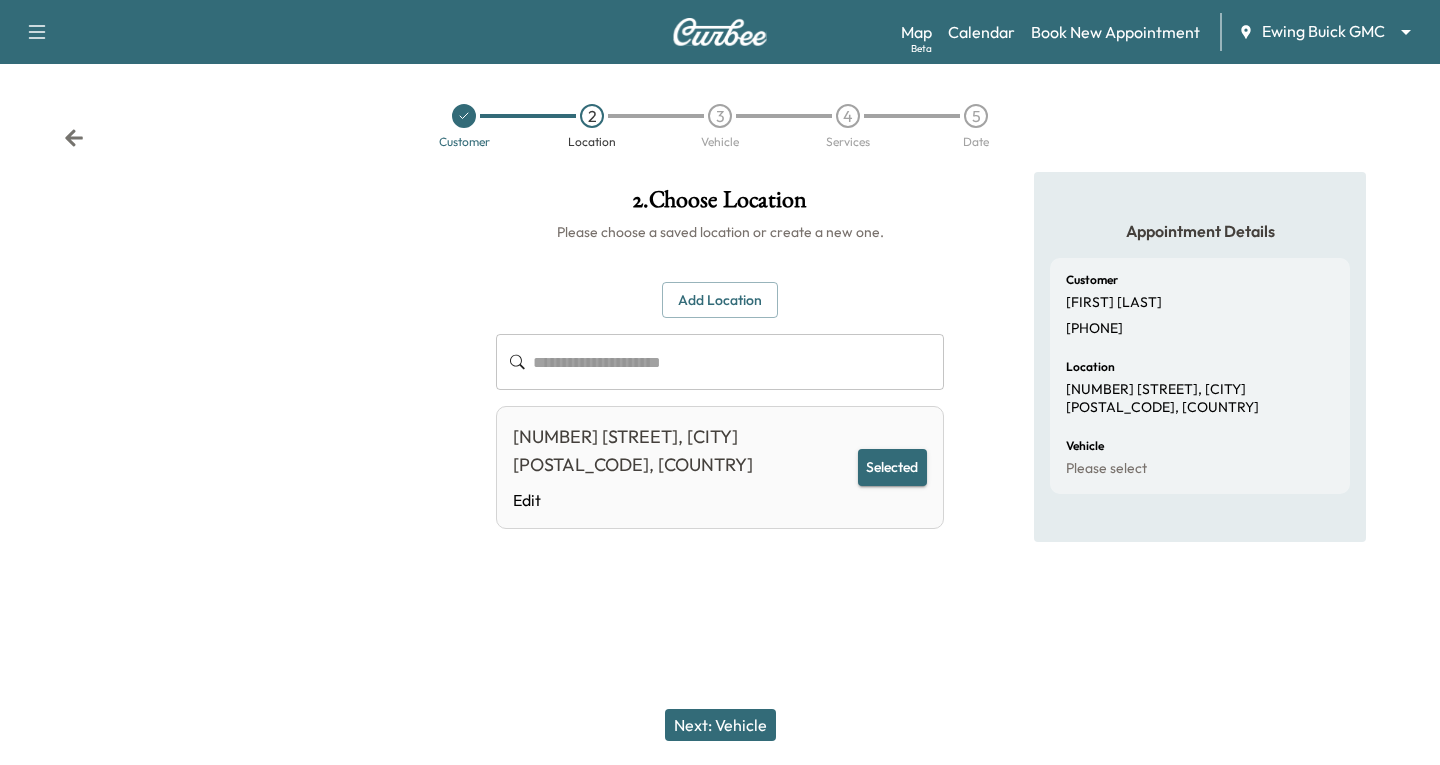 click on "Next: Vehicle" at bounding box center [720, 725] 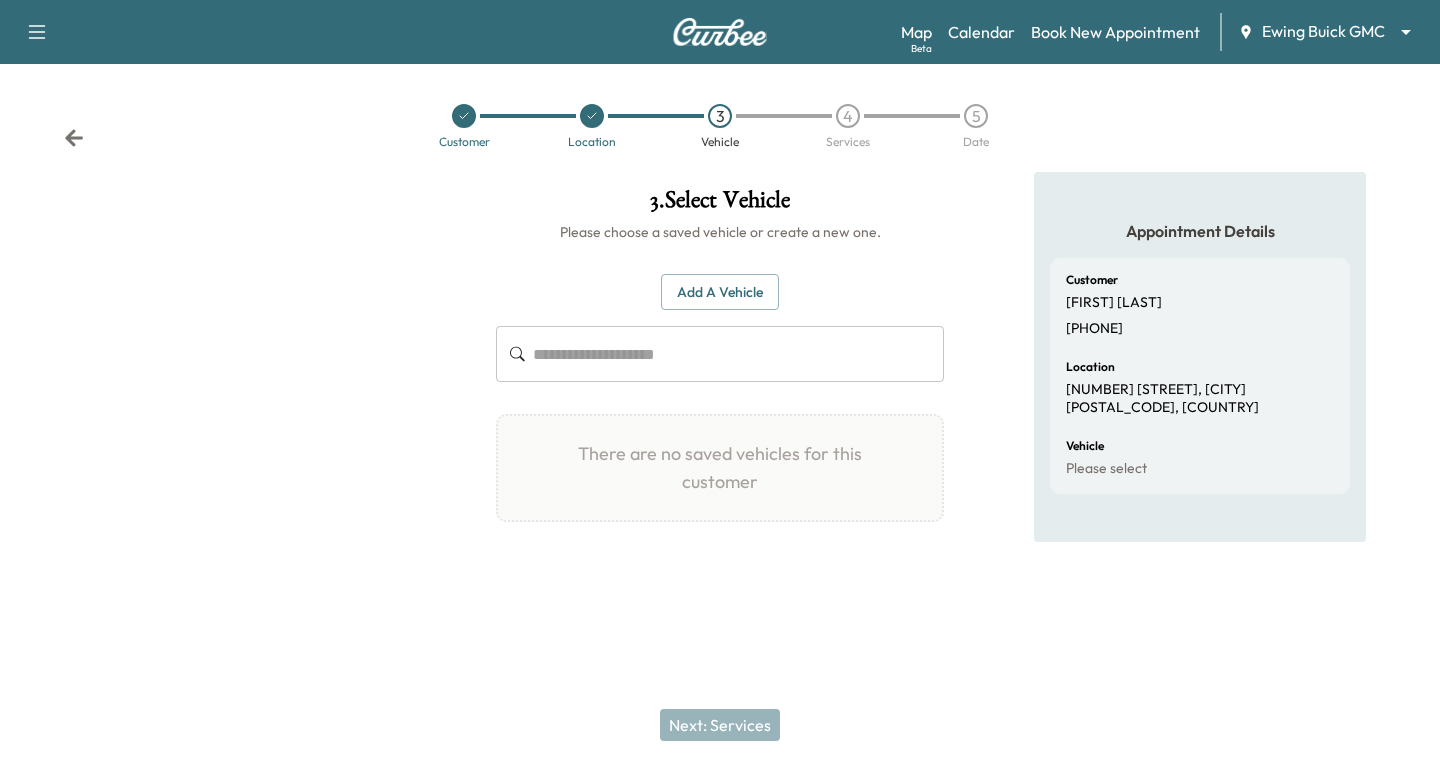 click on "Add a Vehicle" at bounding box center (720, 292) 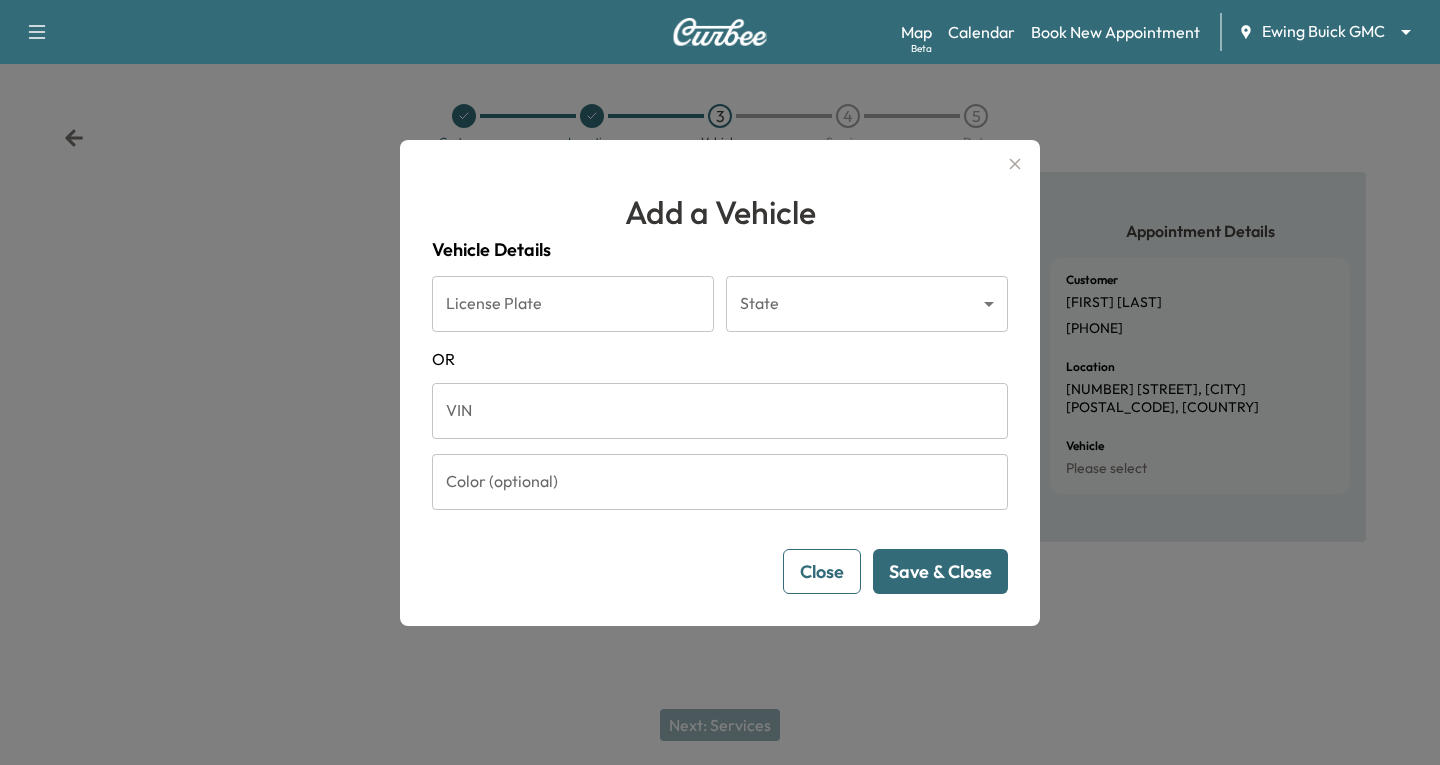click on "VIN" at bounding box center (720, 411) 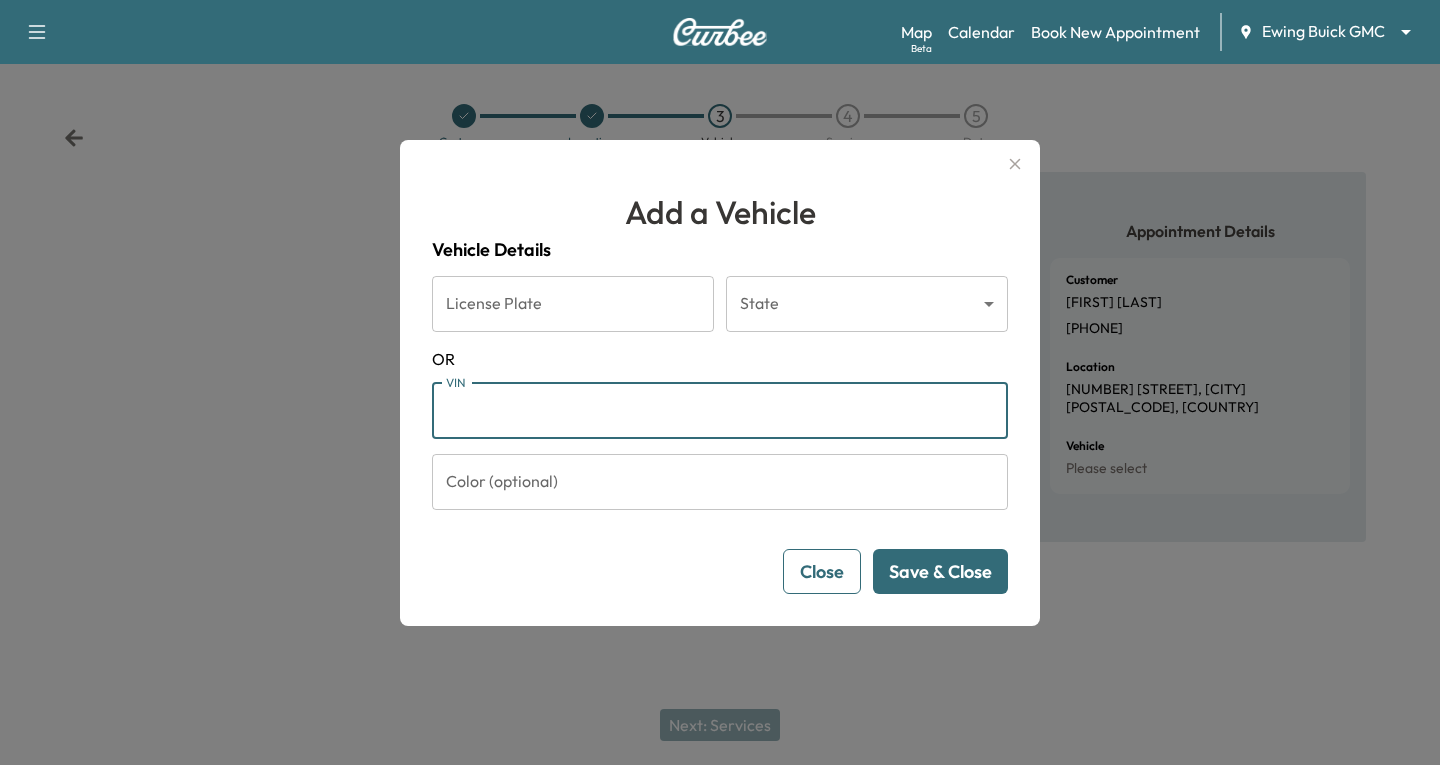 paste on "**********" 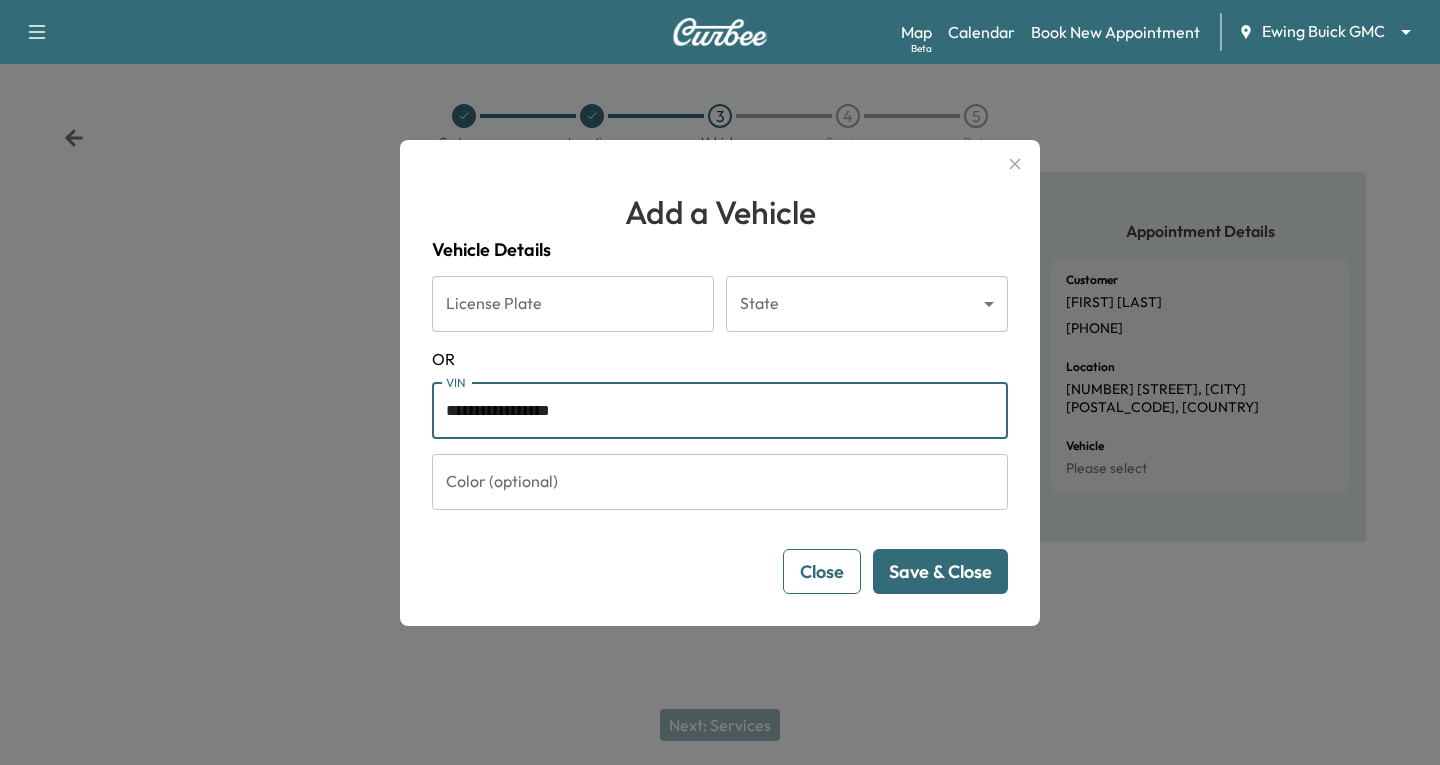 type on "**********" 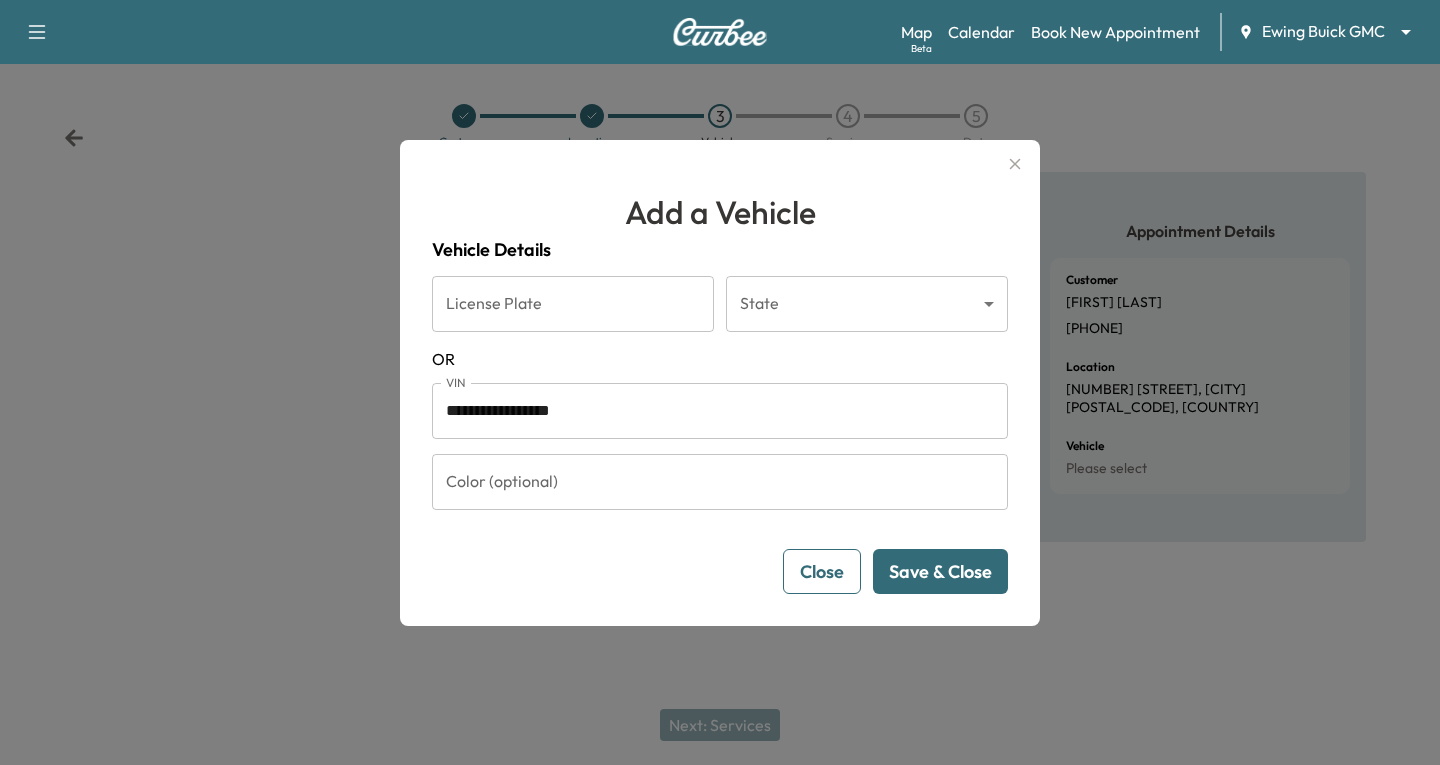 click on "Save & Close" at bounding box center (940, 571) 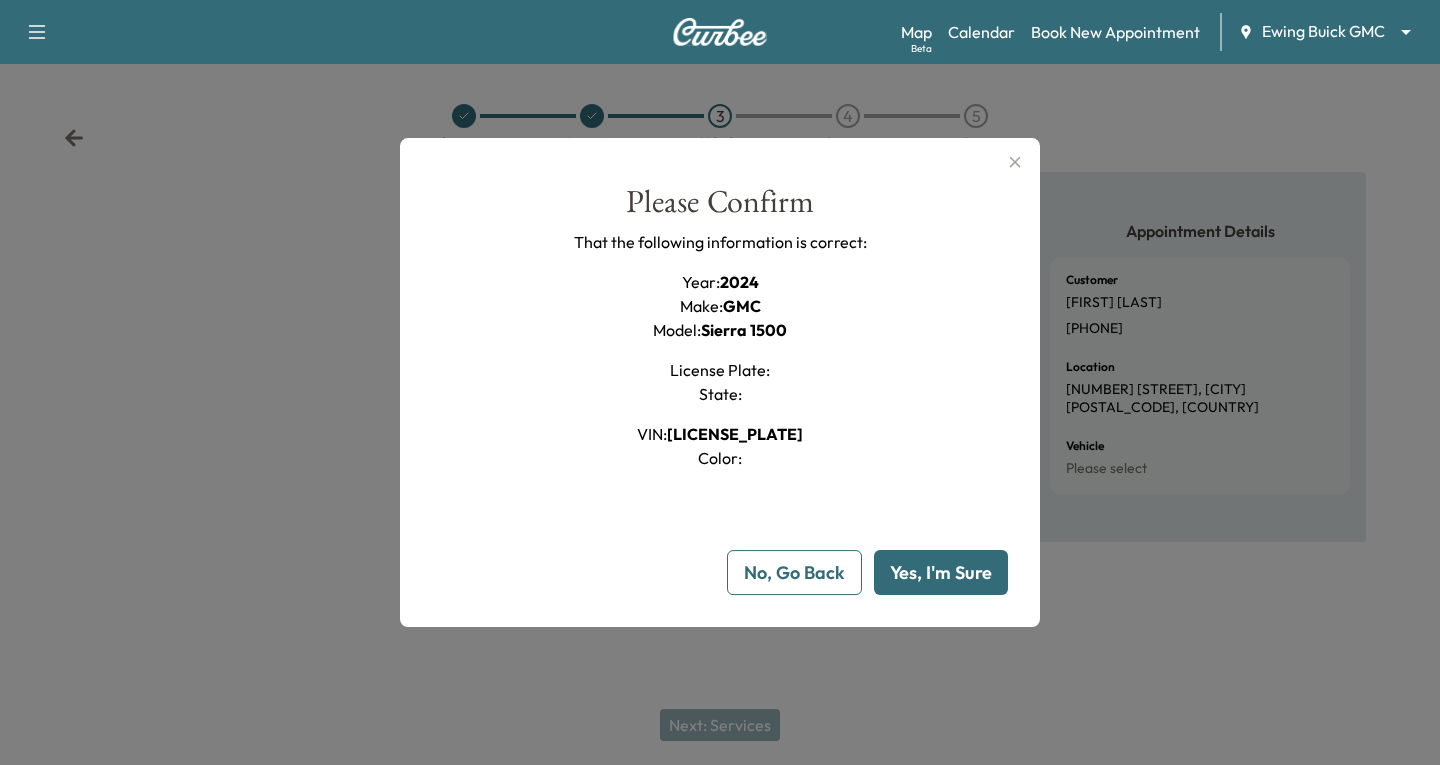 click on "Yes, I'm Sure" at bounding box center (941, 572) 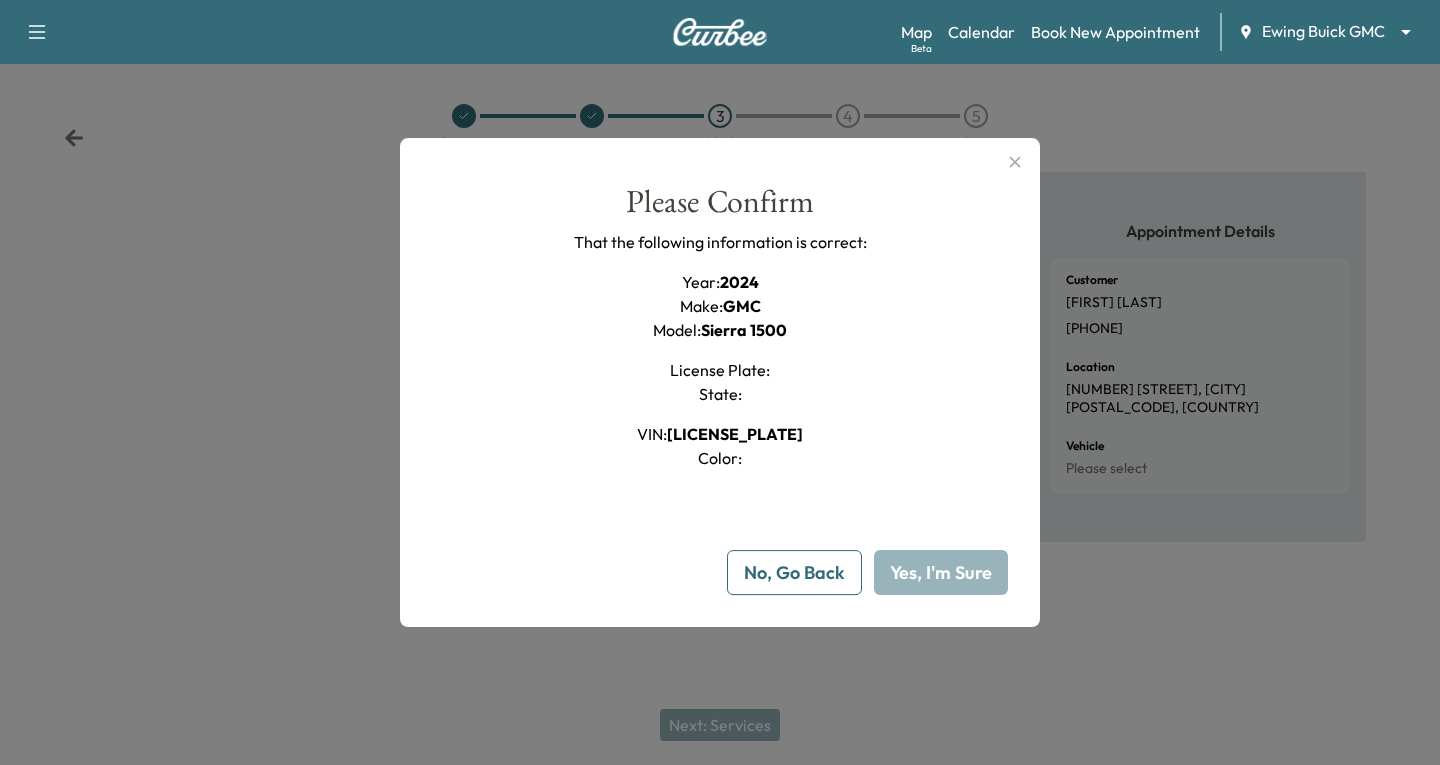type 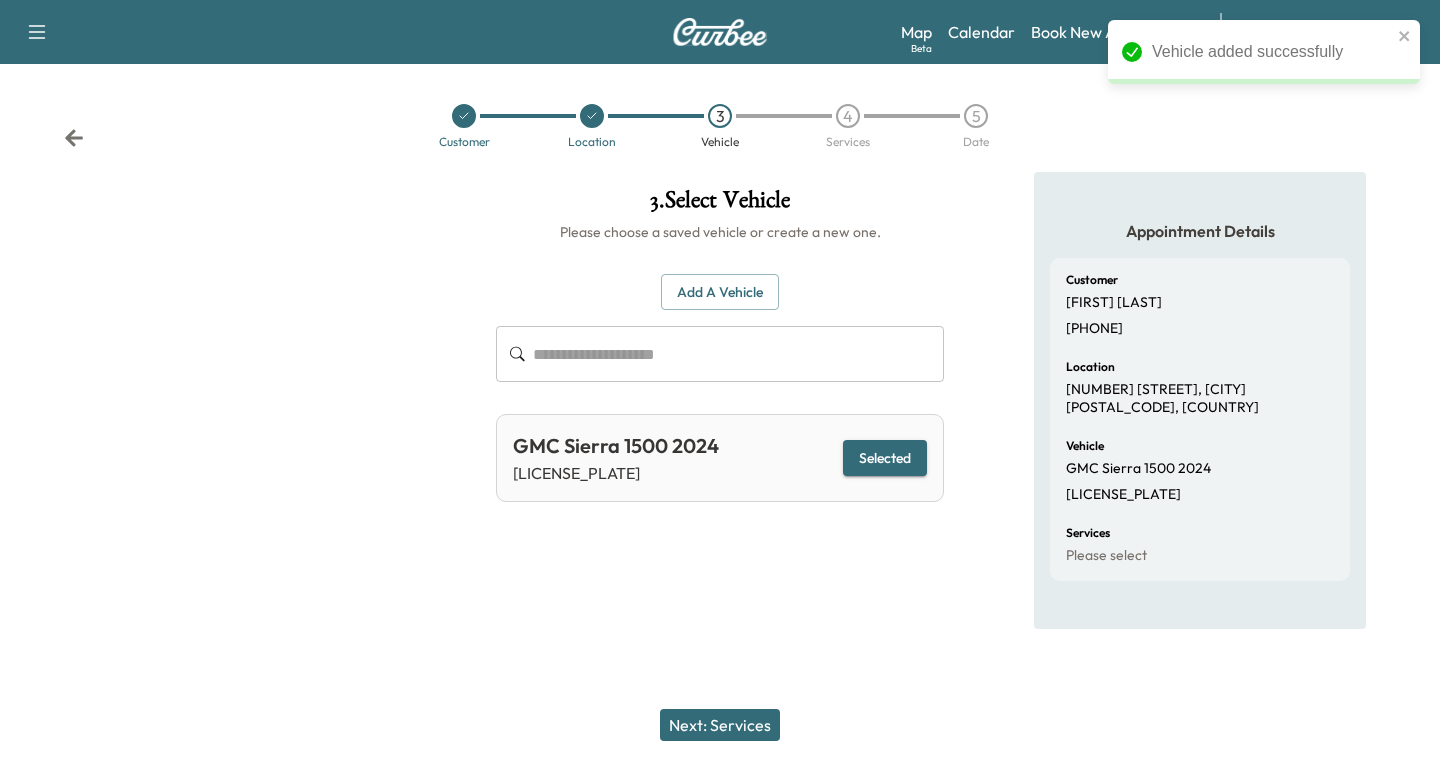 click on "Next: Services" at bounding box center [720, 725] 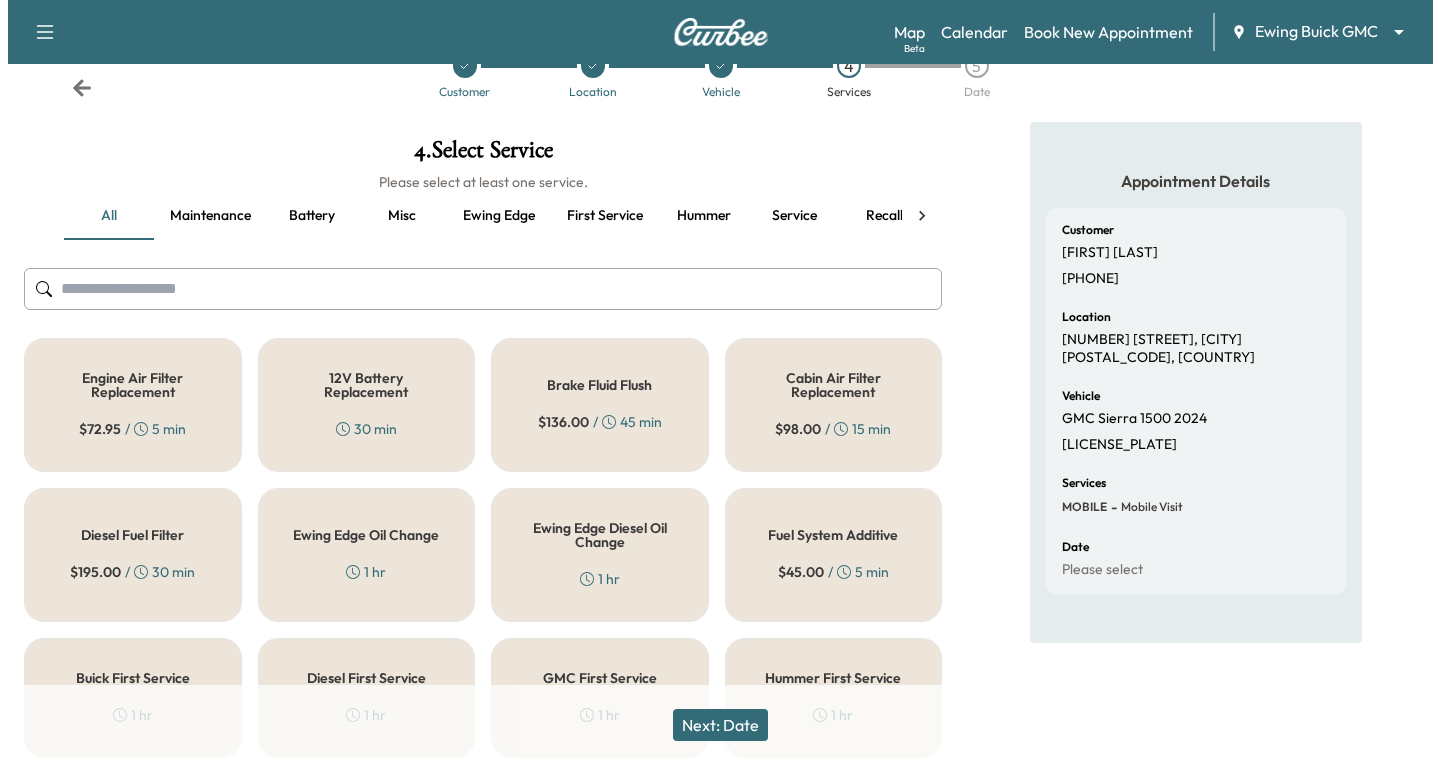scroll, scrollTop: 0, scrollLeft: 0, axis: both 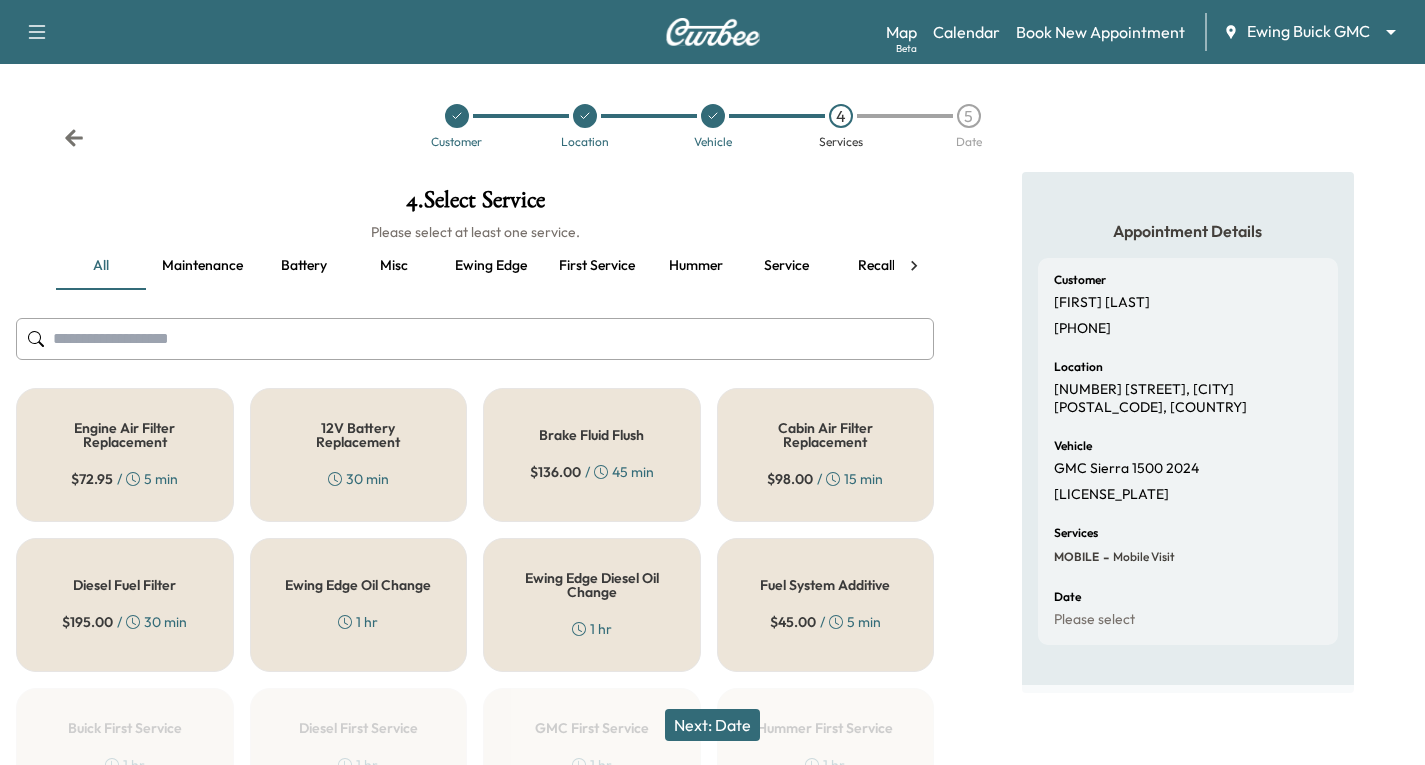 click 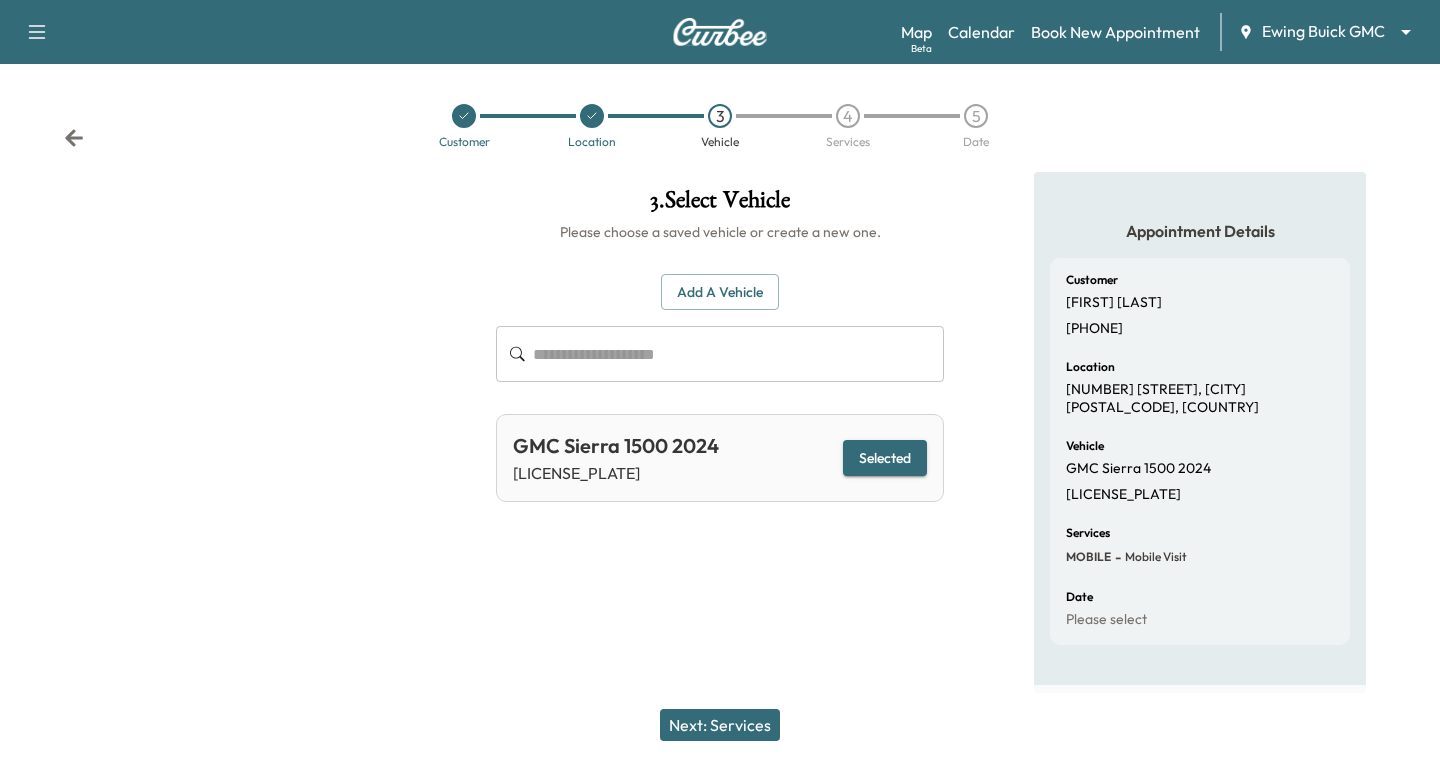 click 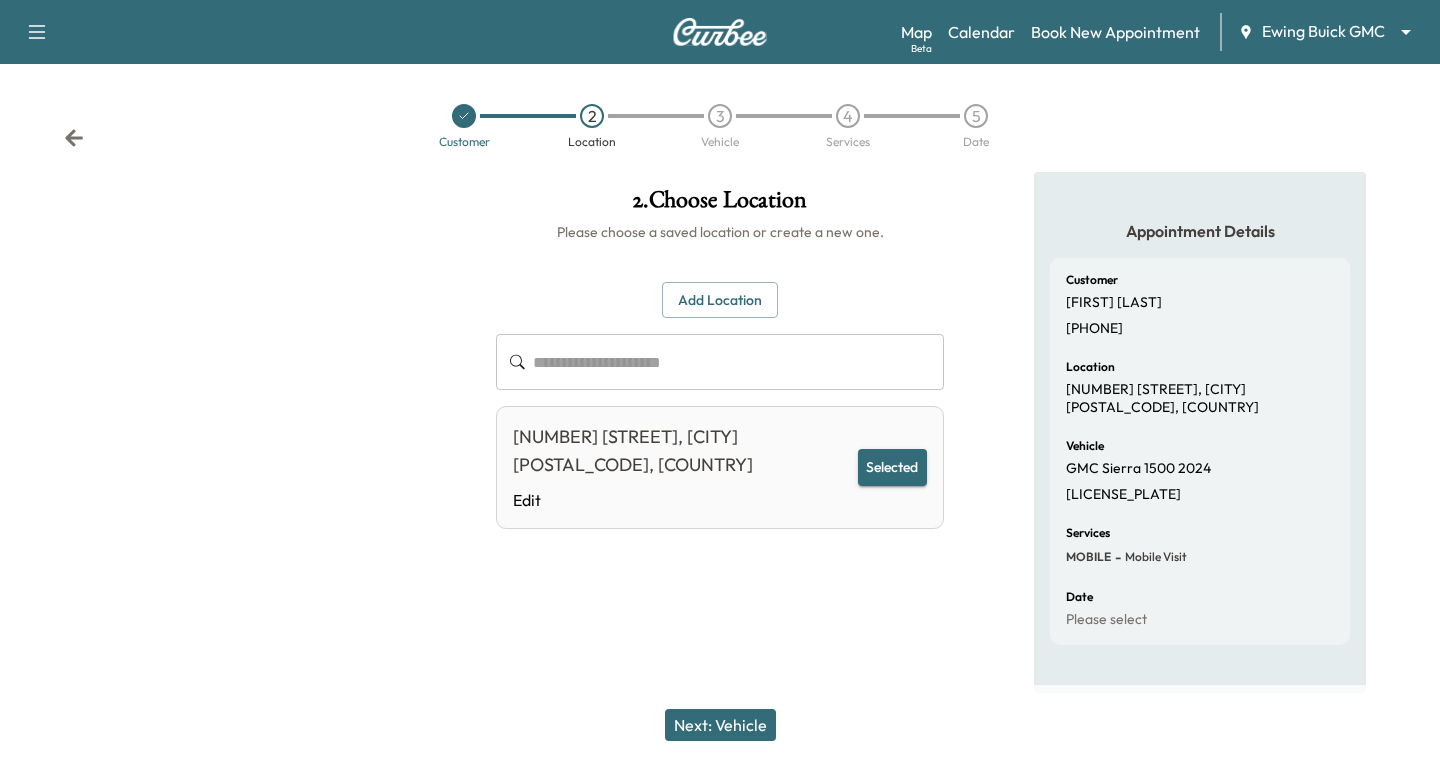 click 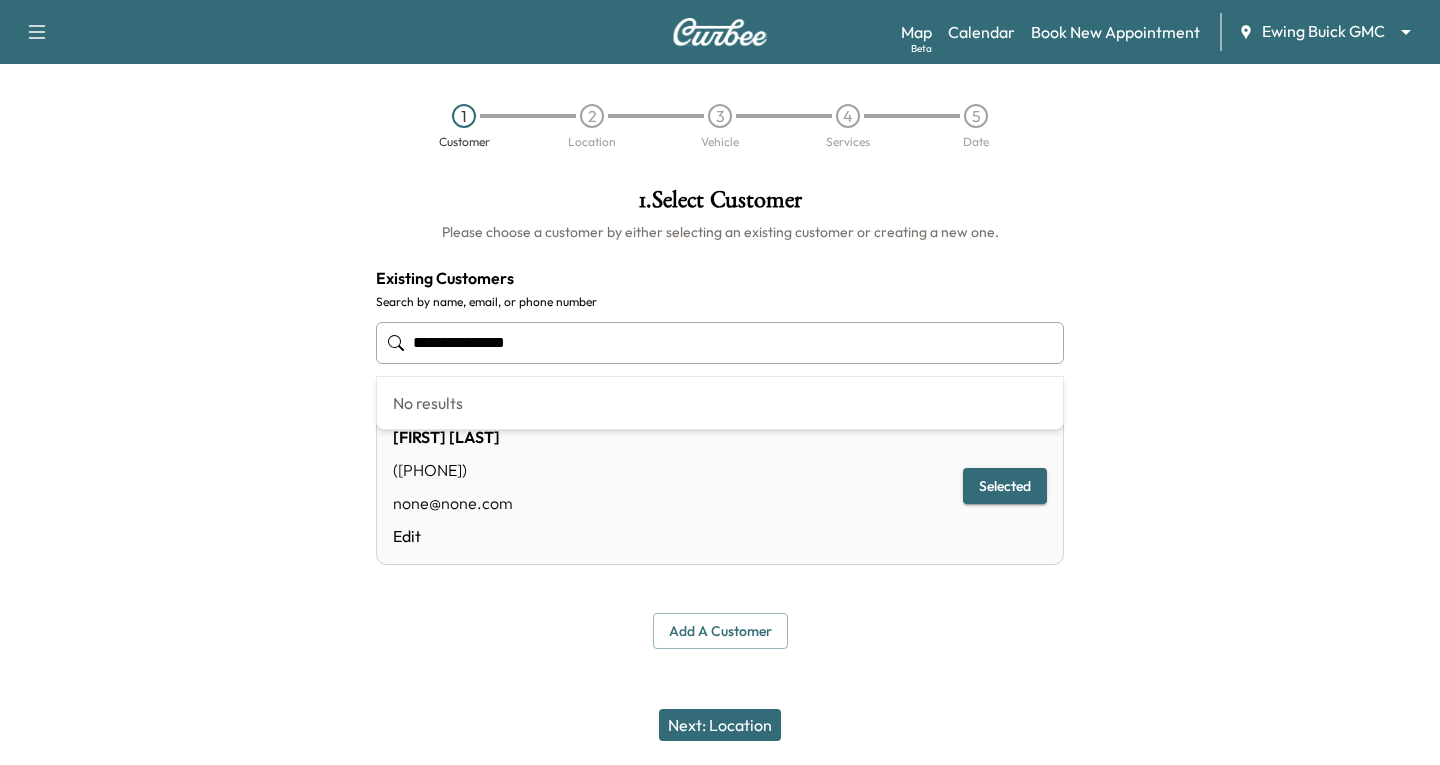 drag, startPoint x: 544, startPoint y: 340, endPoint x: 344, endPoint y: 335, distance: 200.06248 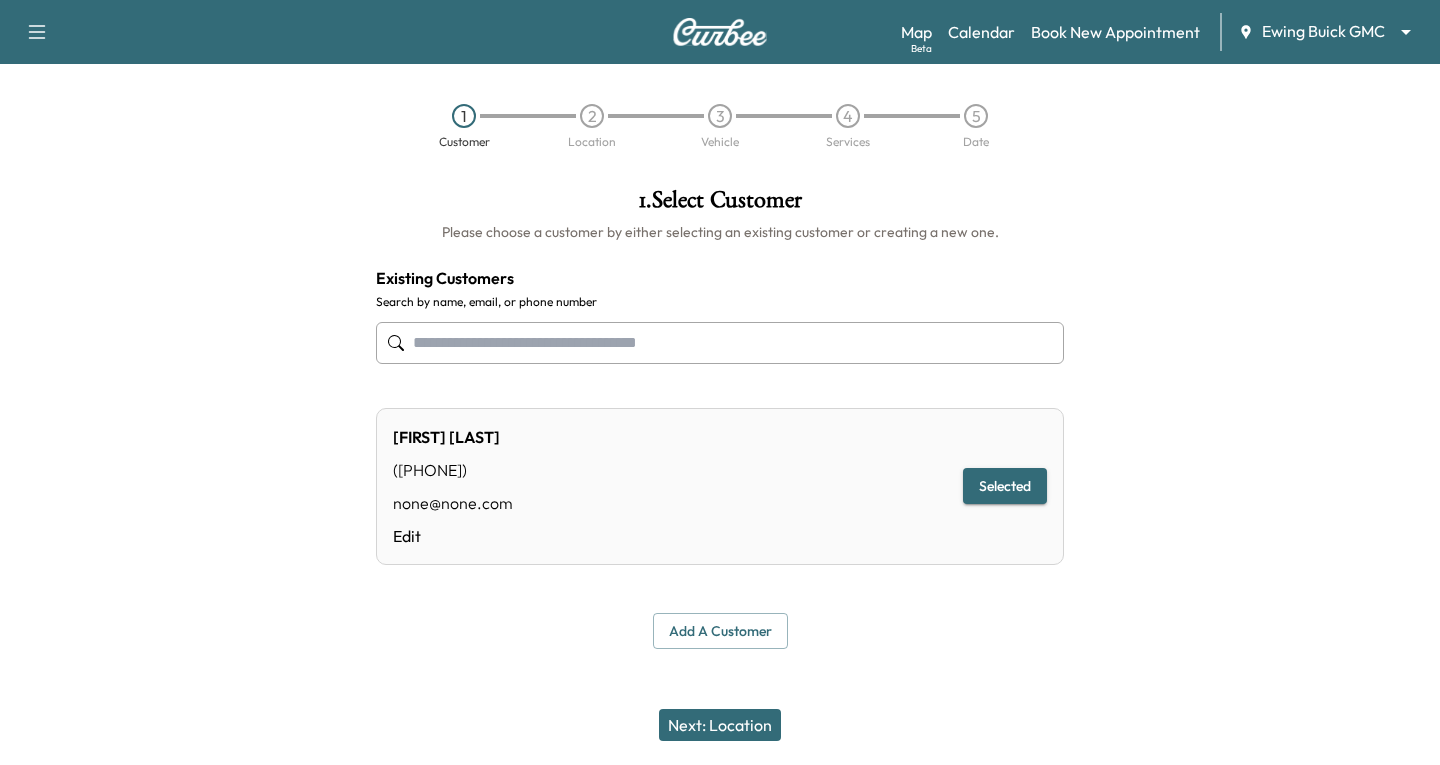 type on "**********" 